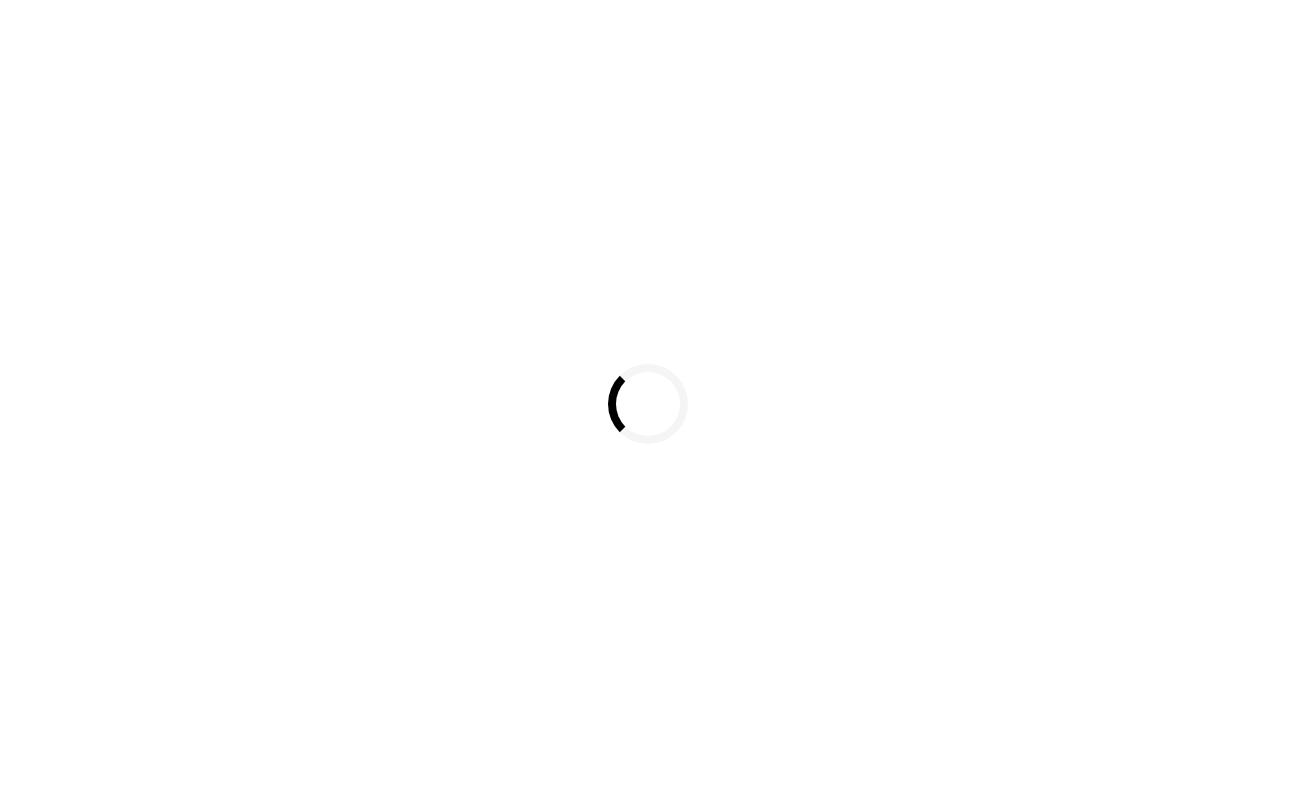 scroll, scrollTop: 0, scrollLeft: 0, axis: both 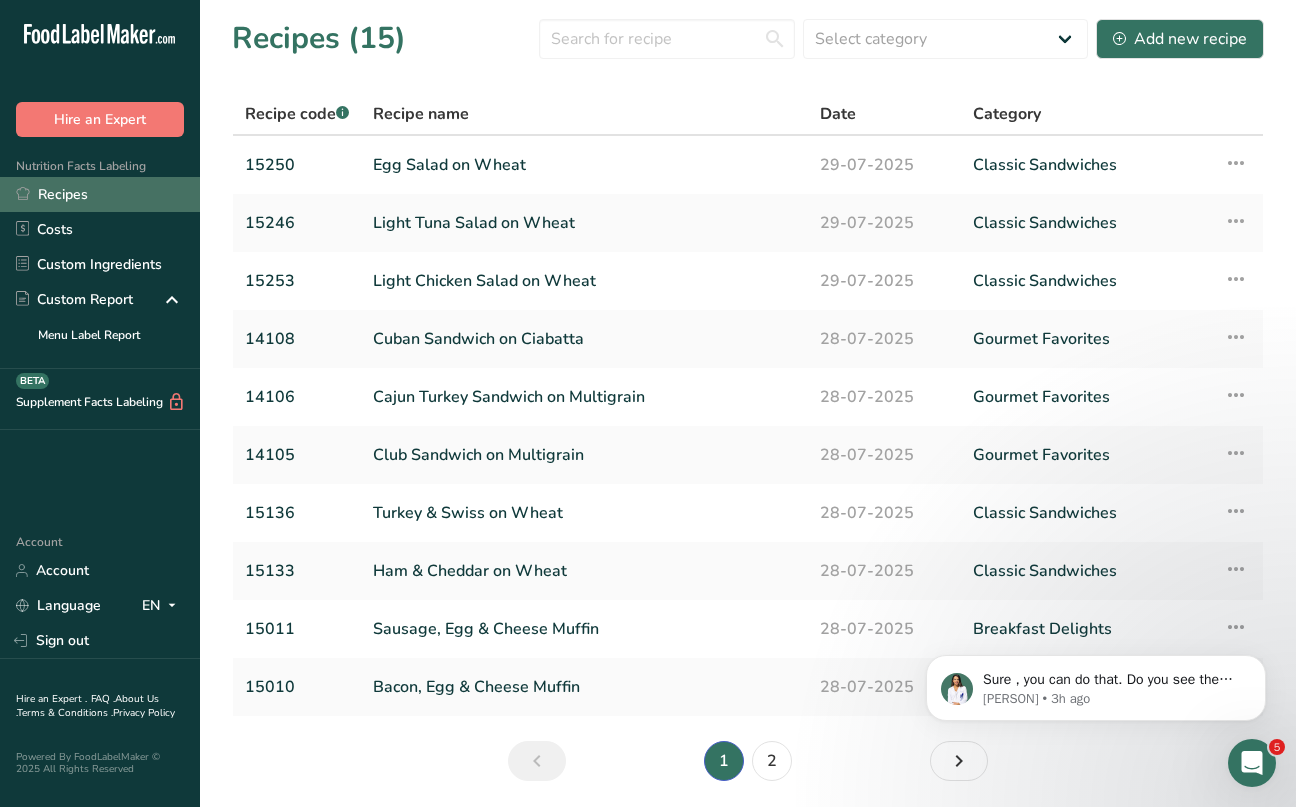 click on "Recipes" at bounding box center [100, 194] 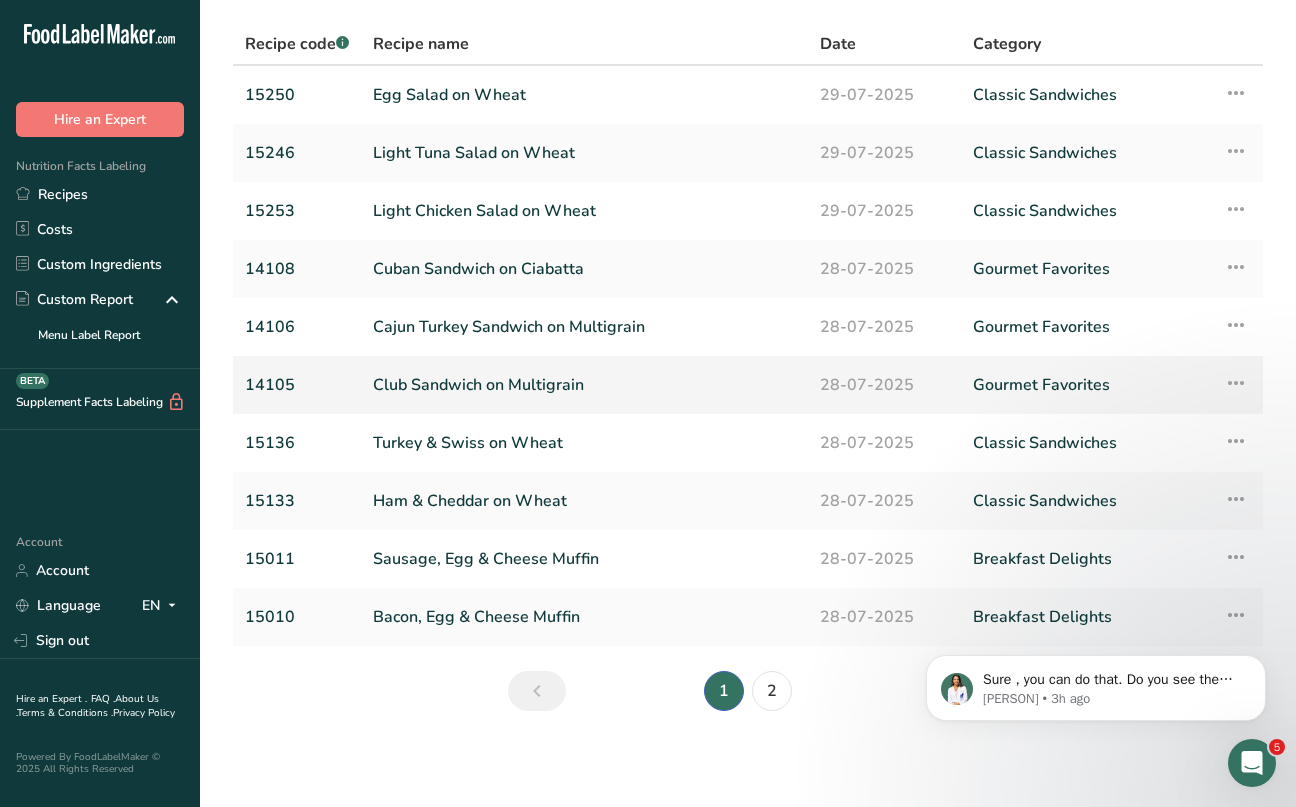 scroll, scrollTop: 70, scrollLeft: 0, axis: vertical 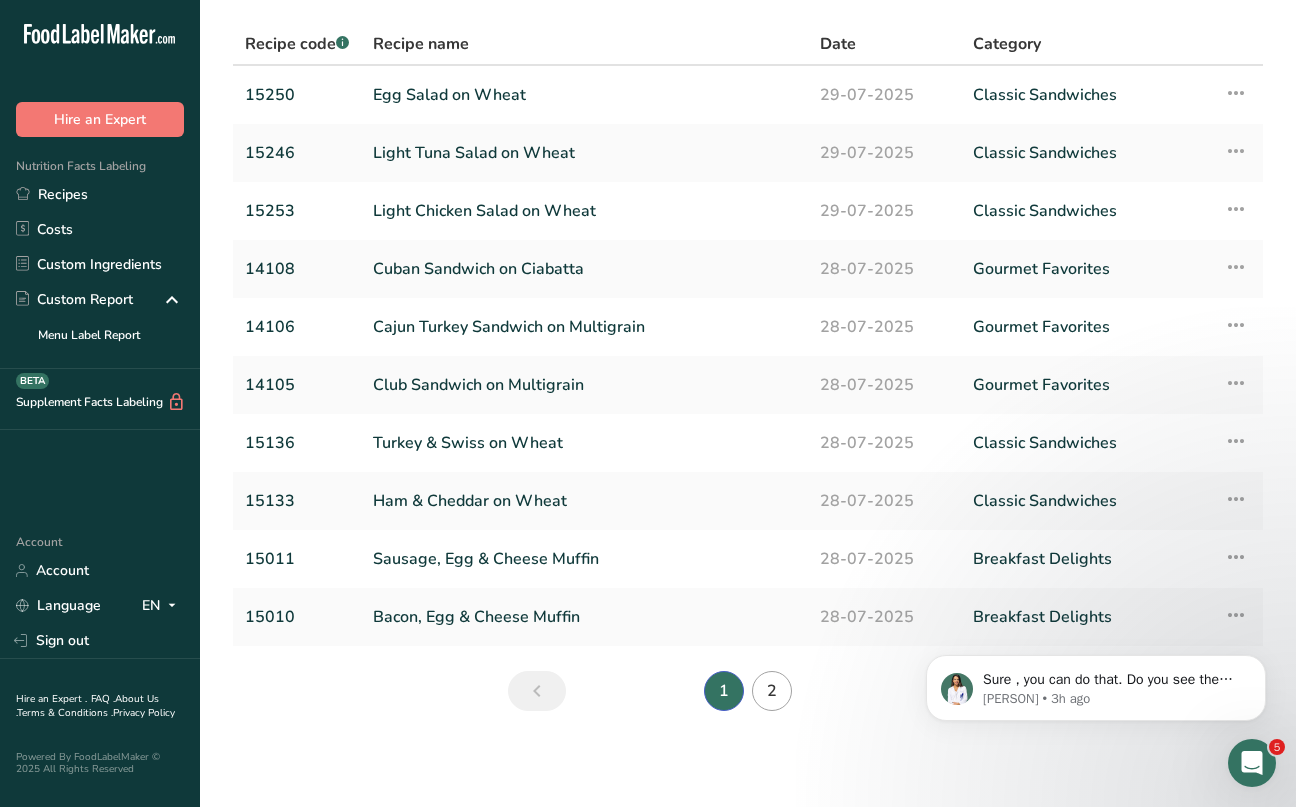 click on "2" at bounding box center [772, 691] 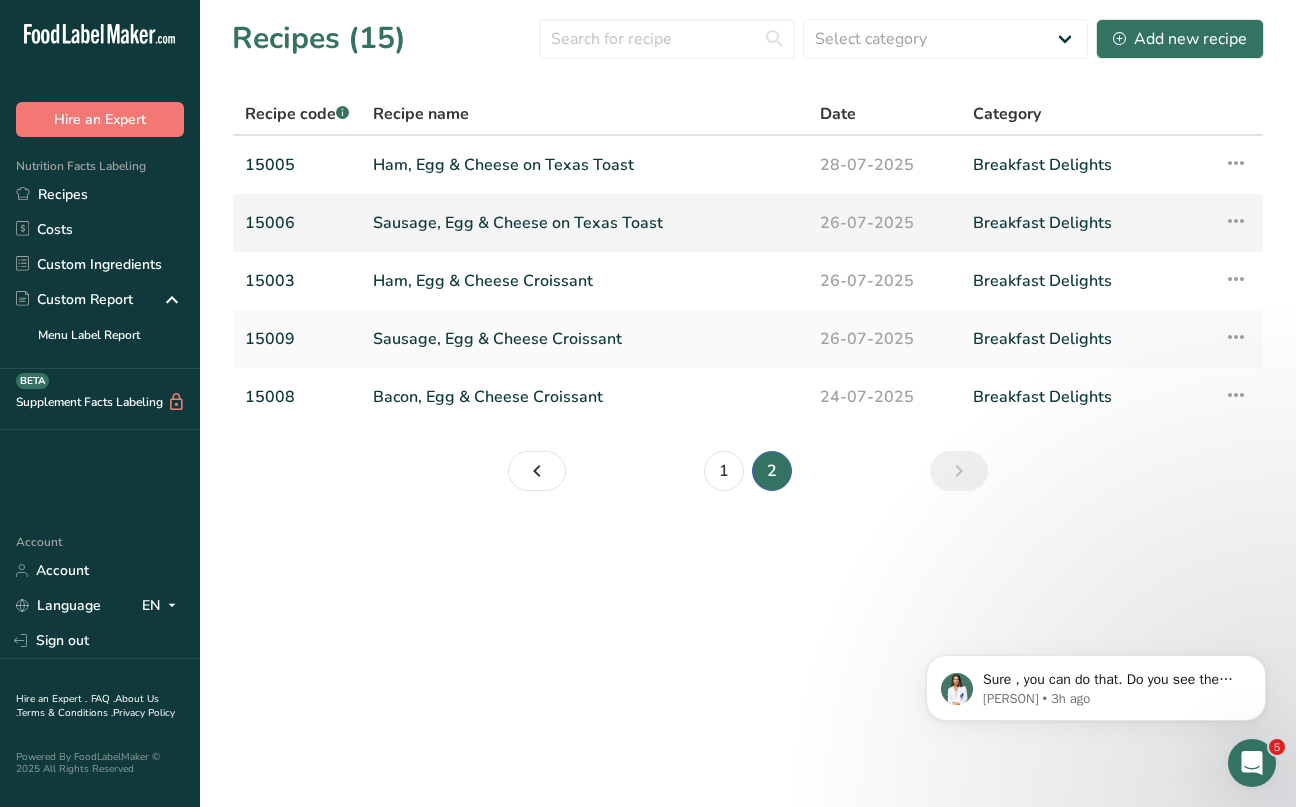 scroll, scrollTop: 0, scrollLeft: 0, axis: both 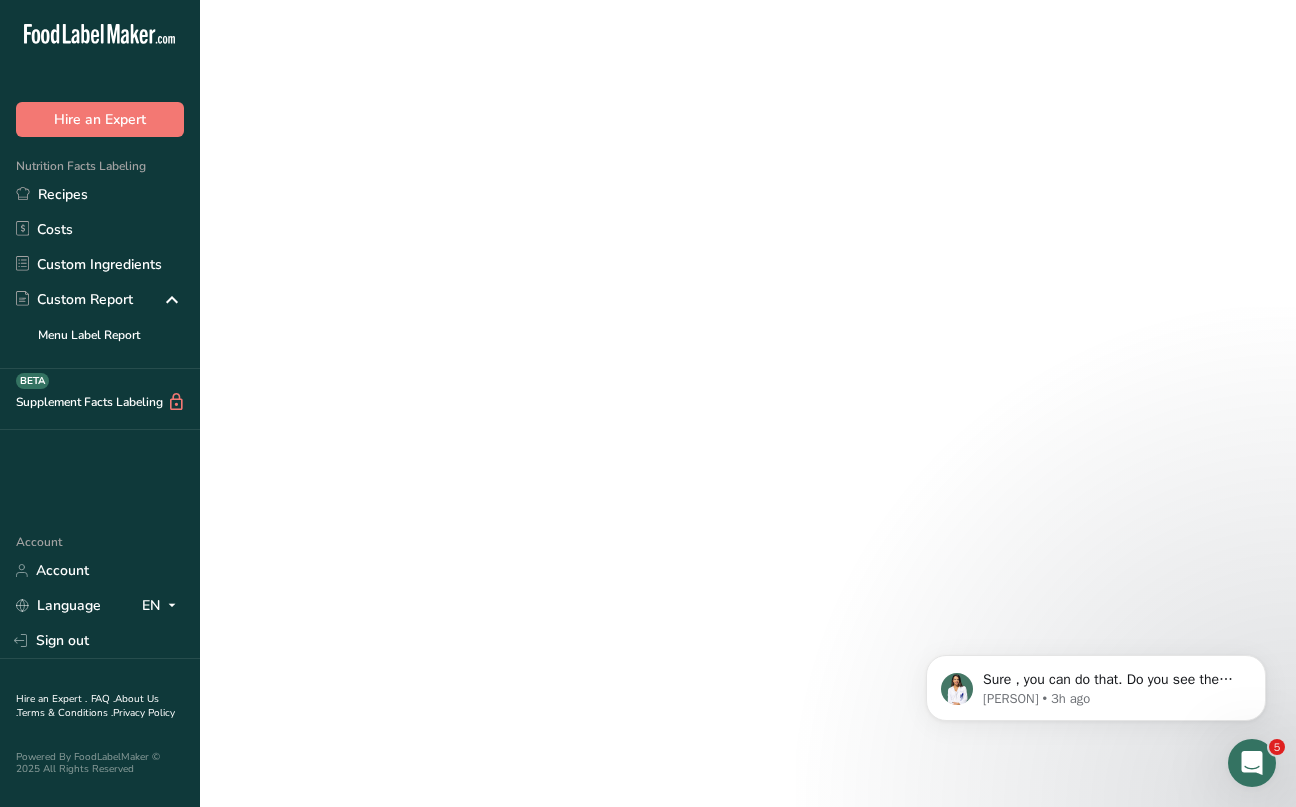 click on "Sausage, Egg & Cheese on Texas Toast" at bounding box center [584, 223] 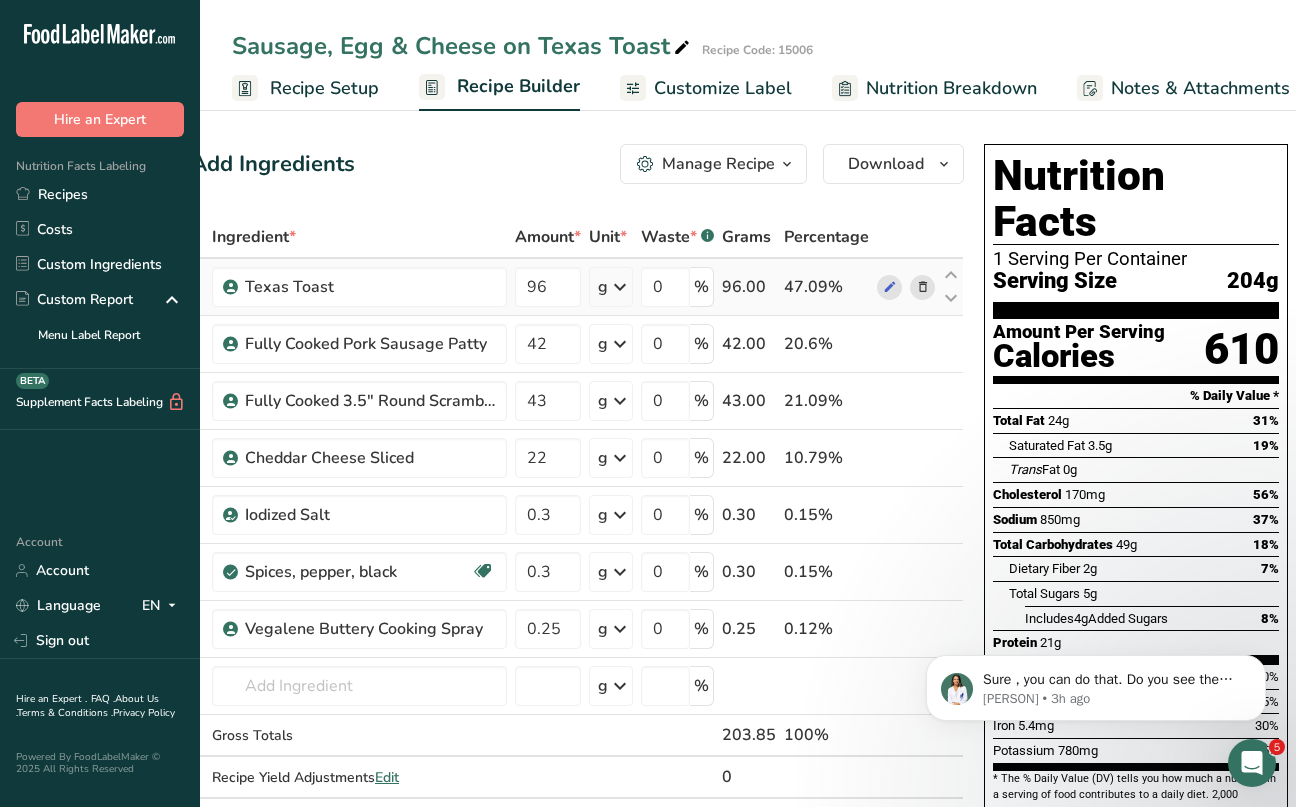 scroll, scrollTop: 0, scrollLeft: 40, axis: horizontal 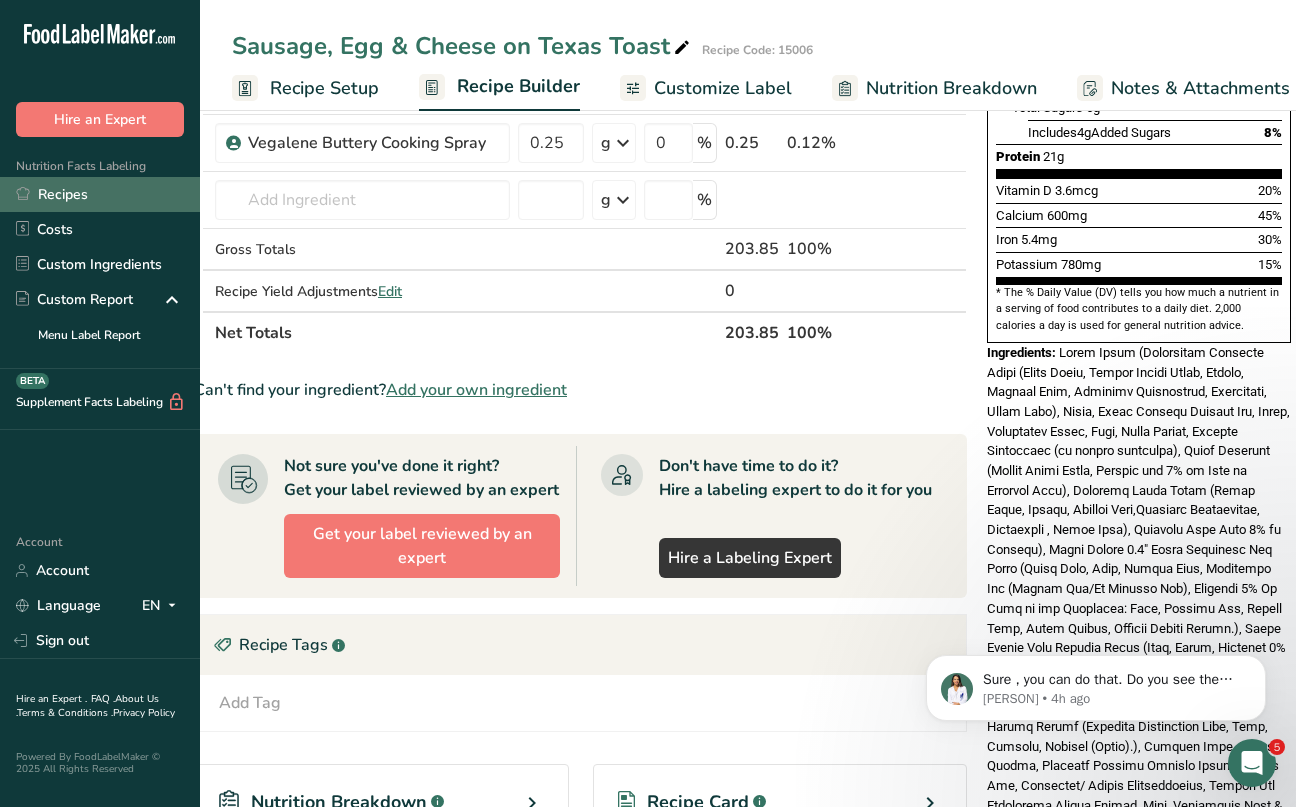 click on "Recipes" at bounding box center (100, 194) 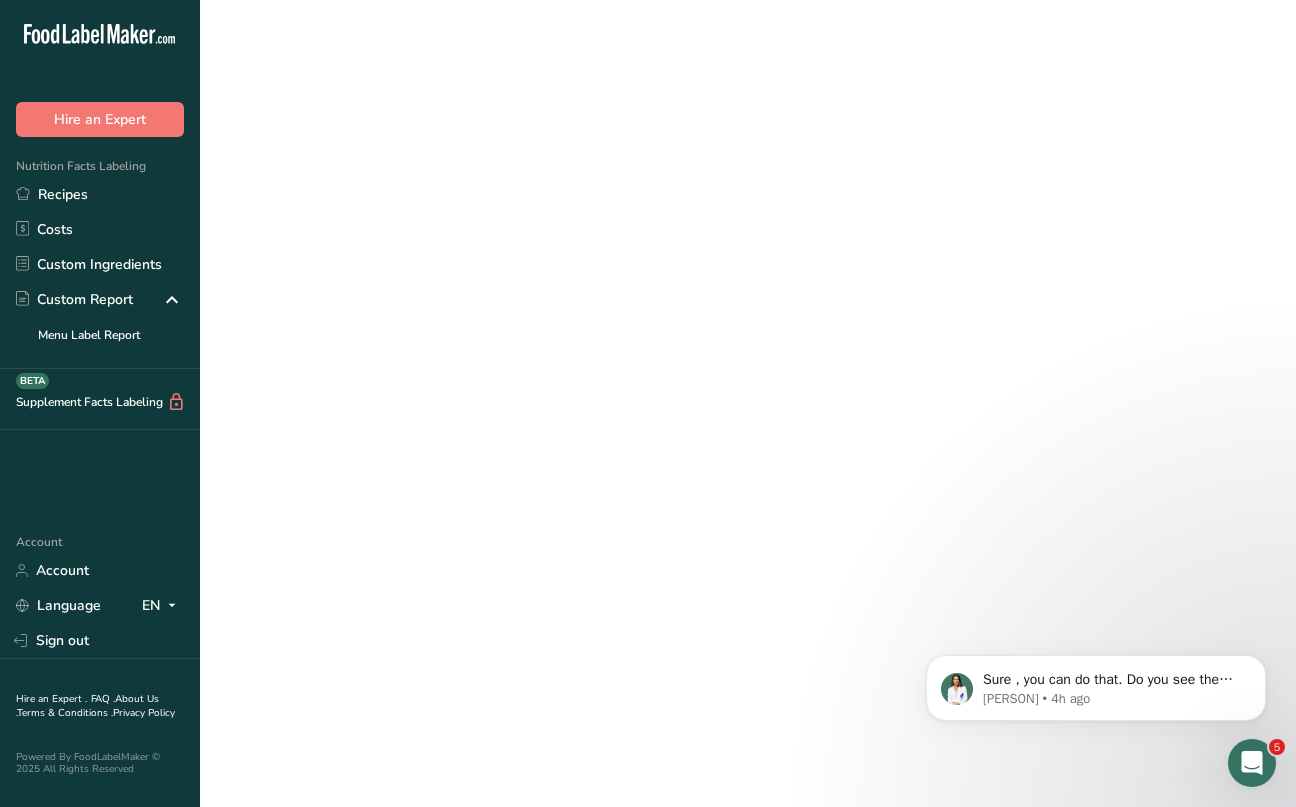 scroll, scrollTop: 0, scrollLeft: 0, axis: both 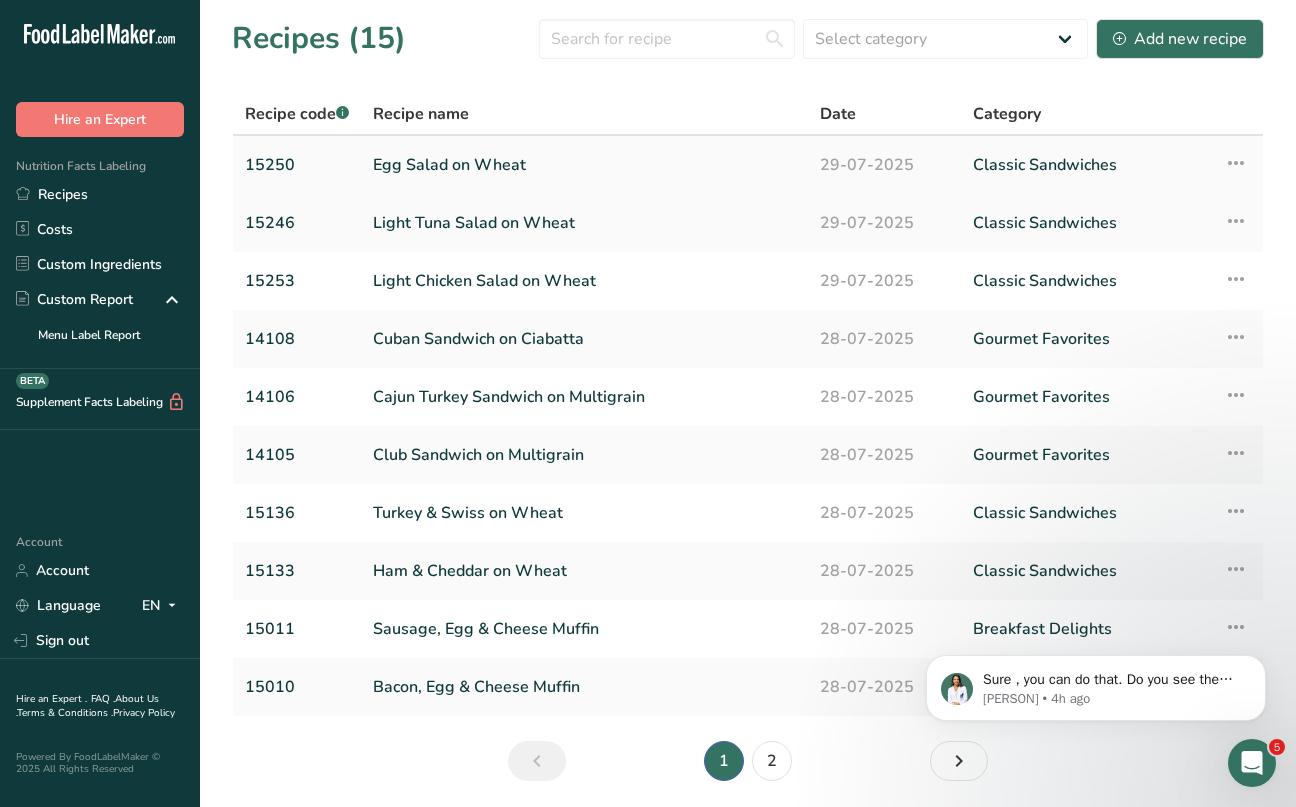 click on "Egg Salad on Wheat" at bounding box center (584, 165) 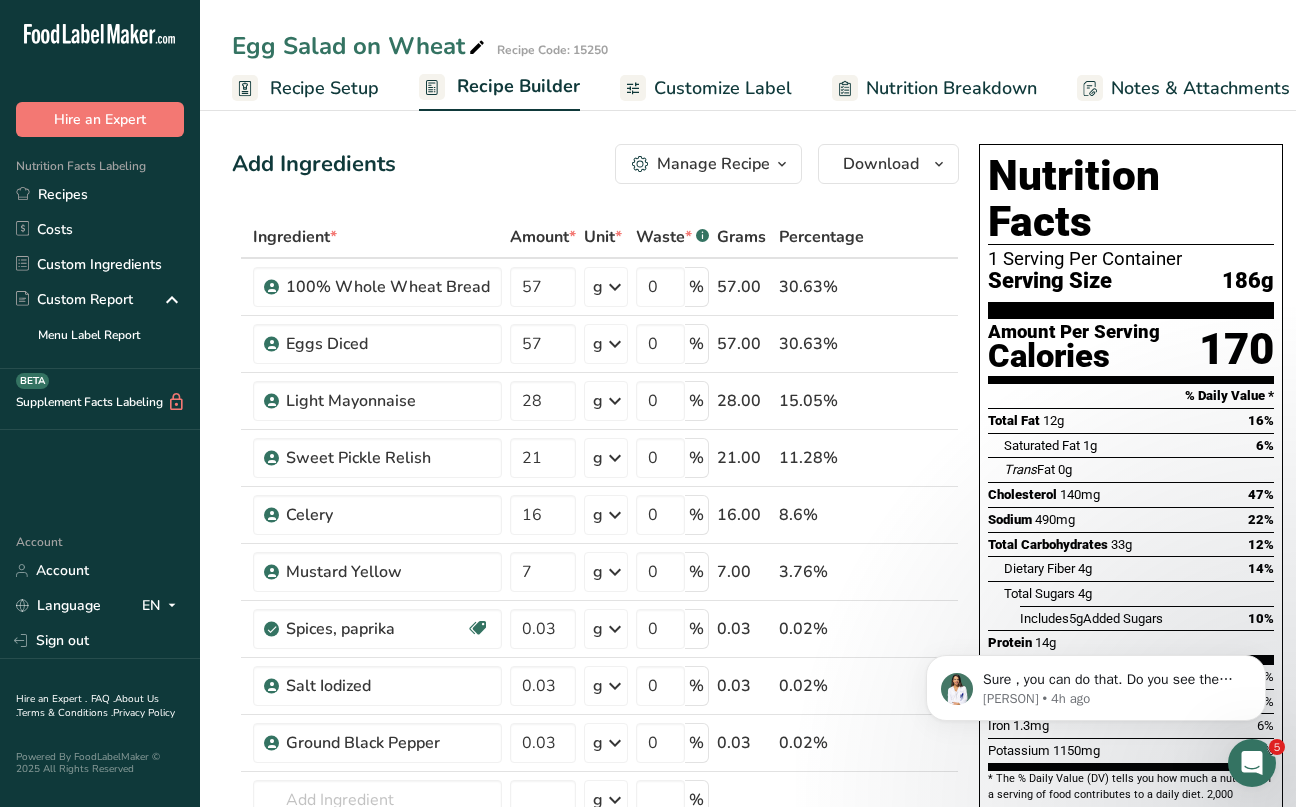 click on "Nutrition Breakdown" at bounding box center (951, 88) 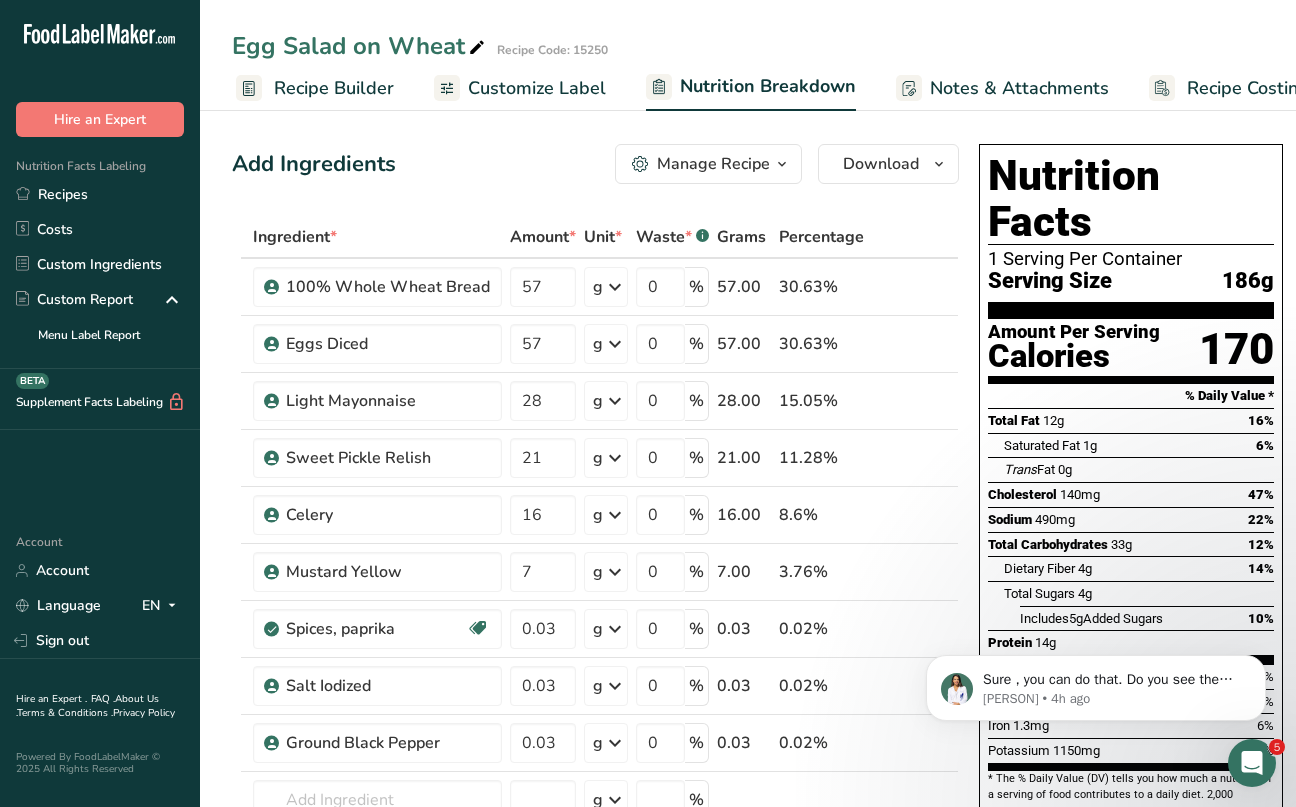 select on "Calories" 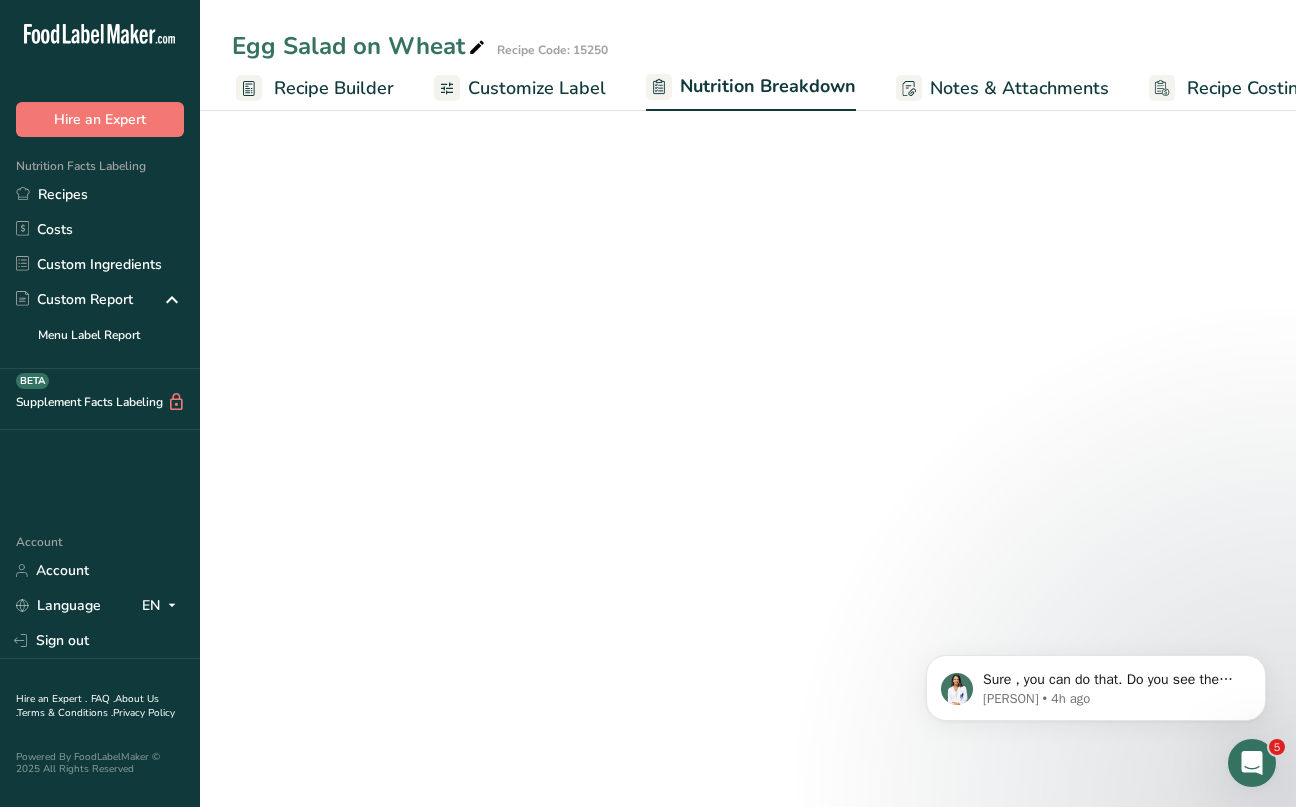scroll, scrollTop: 0, scrollLeft: 227, axis: horizontal 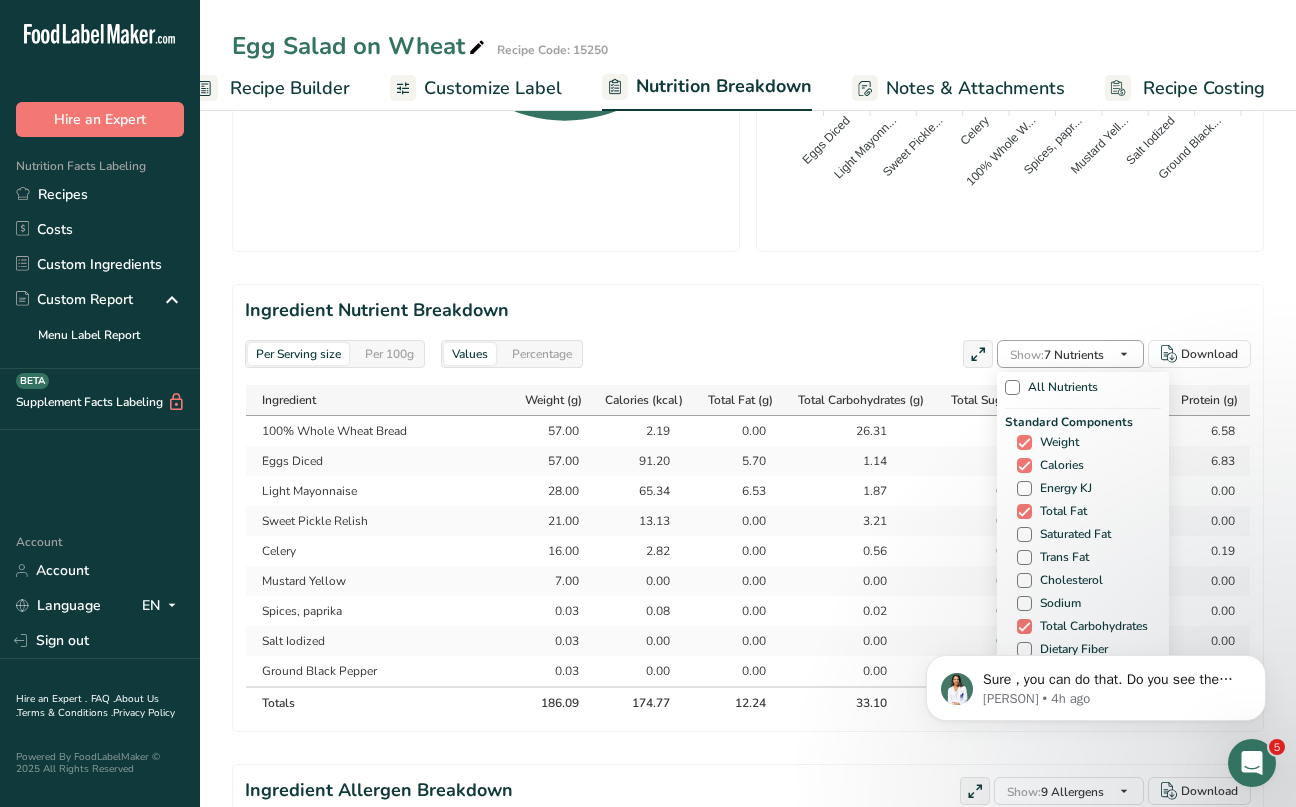 click at bounding box center [1124, 354] 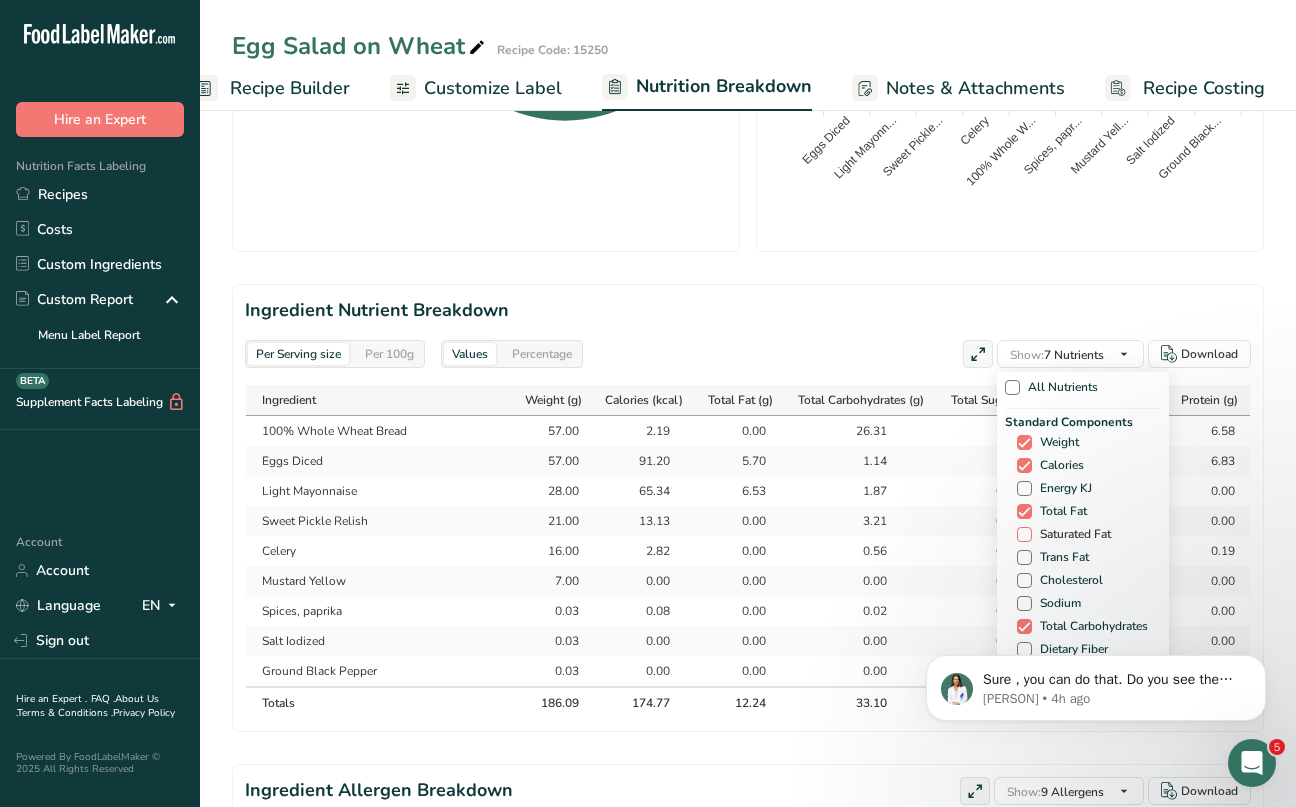 click at bounding box center (1024, 534) 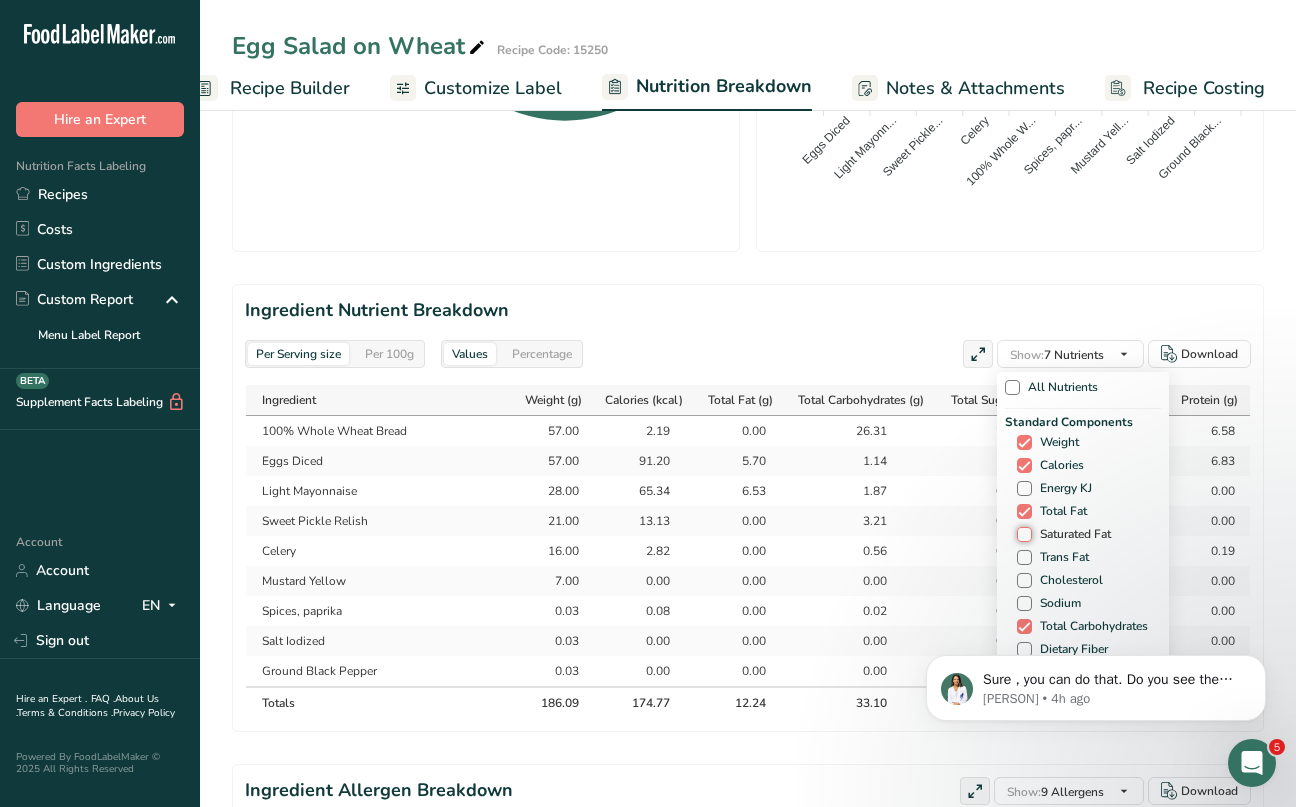click on "Saturated Fat" at bounding box center [1023, 534] 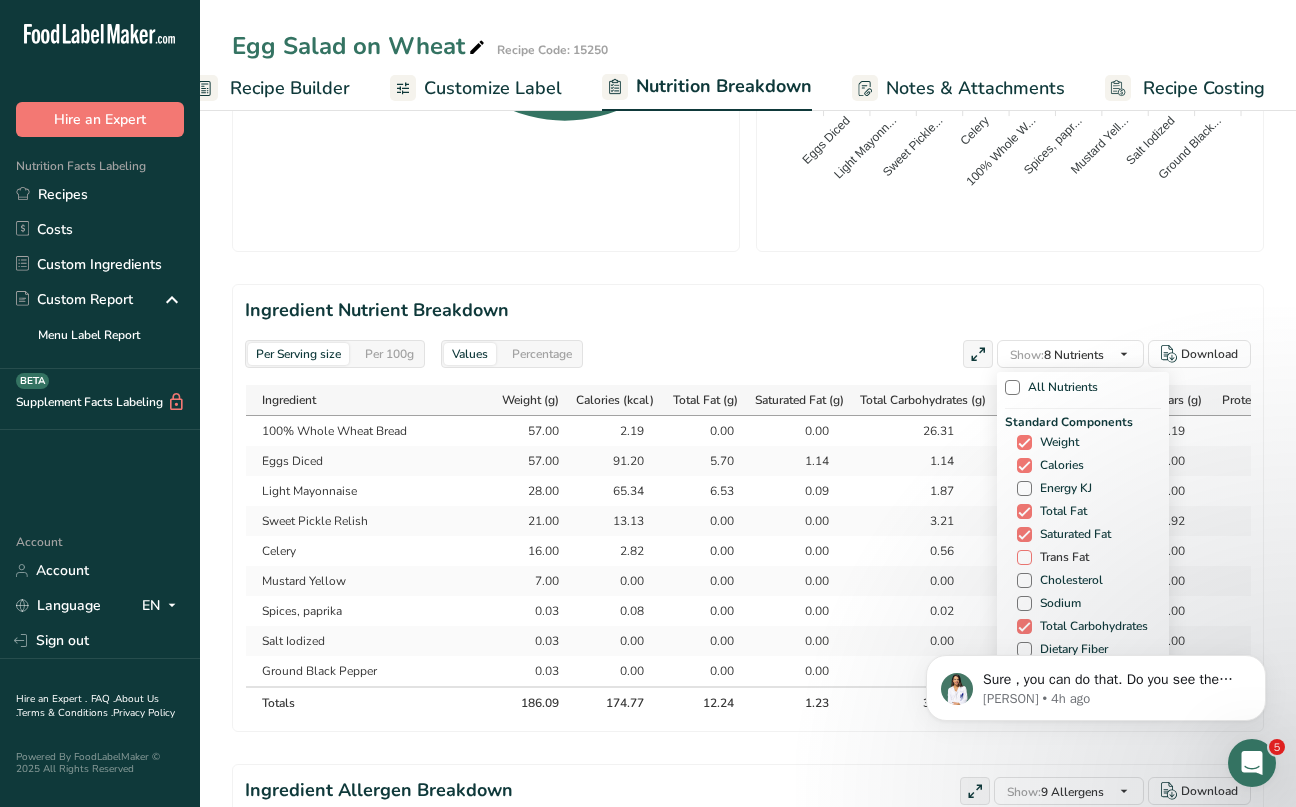 click at bounding box center (1024, 557) 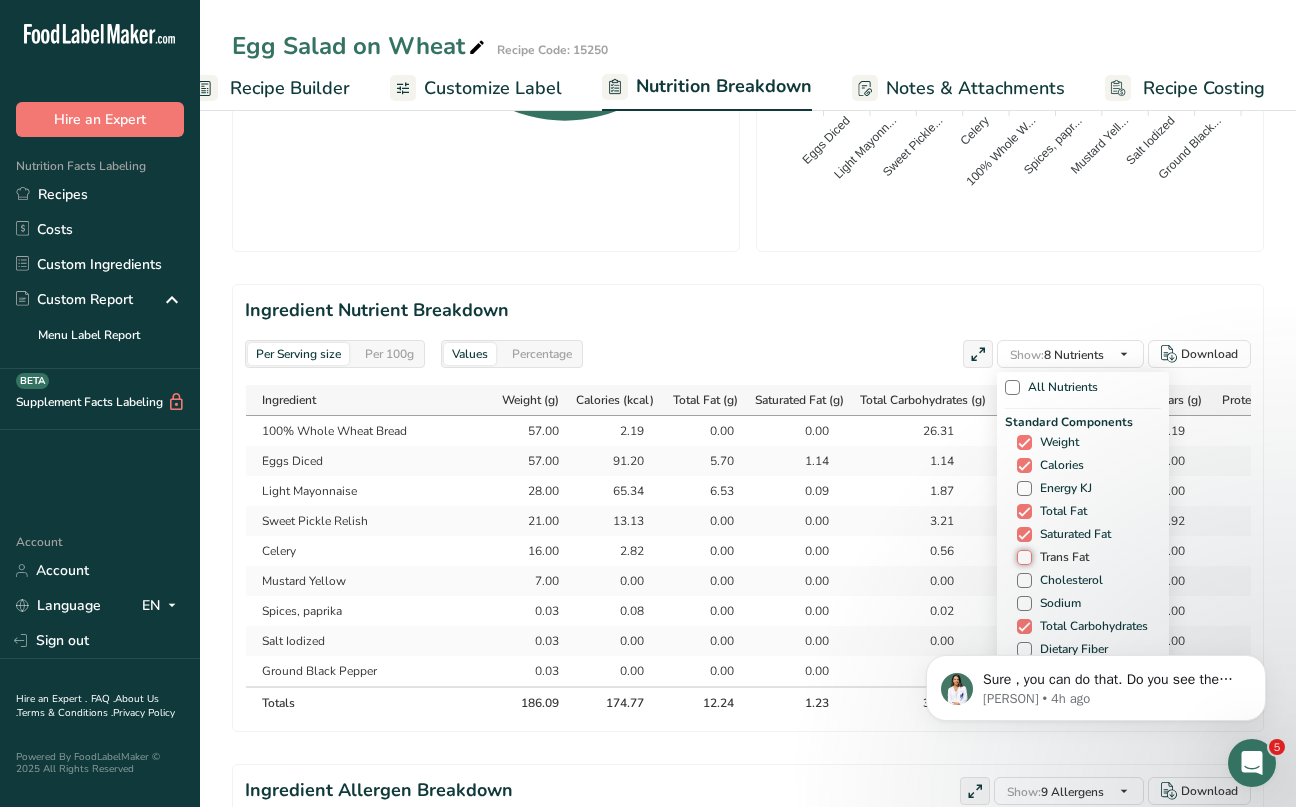 click on "Trans Fat" at bounding box center [1023, 557] 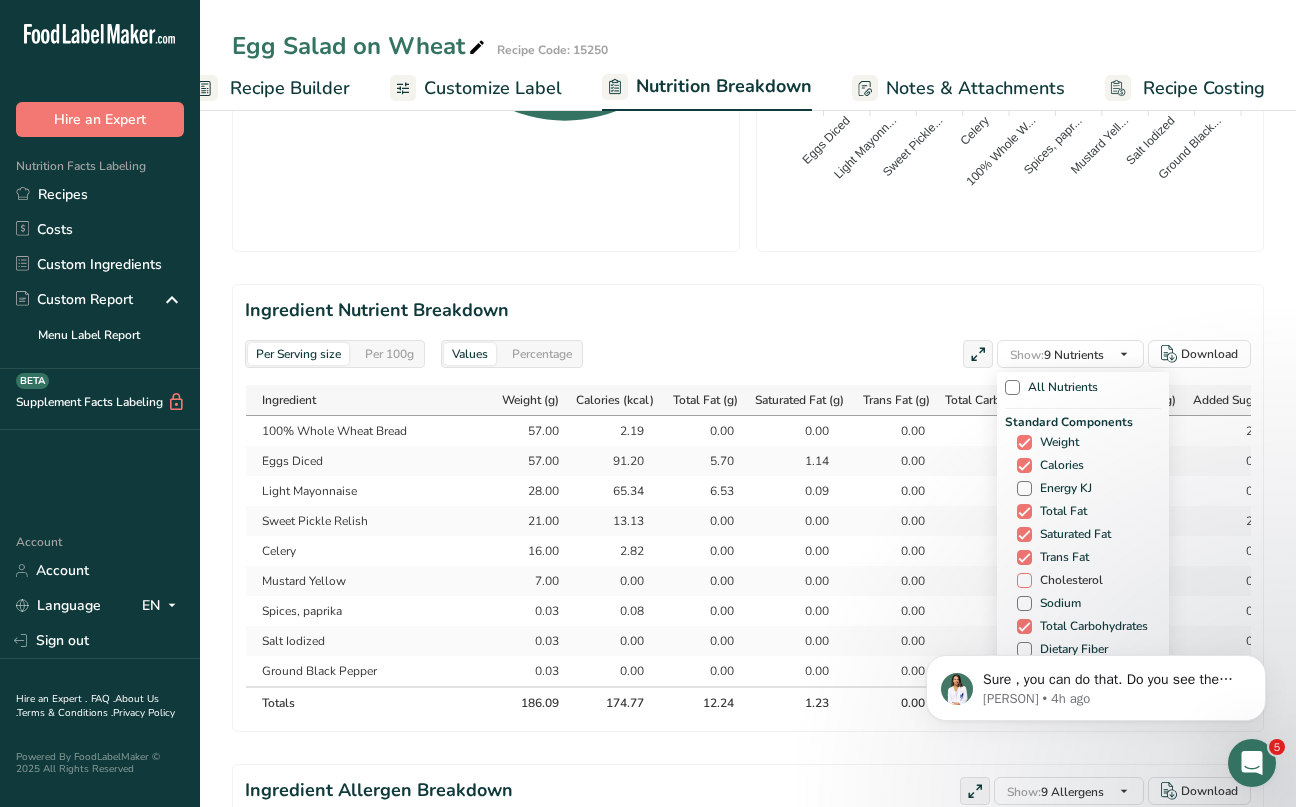 click at bounding box center [1024, 580] 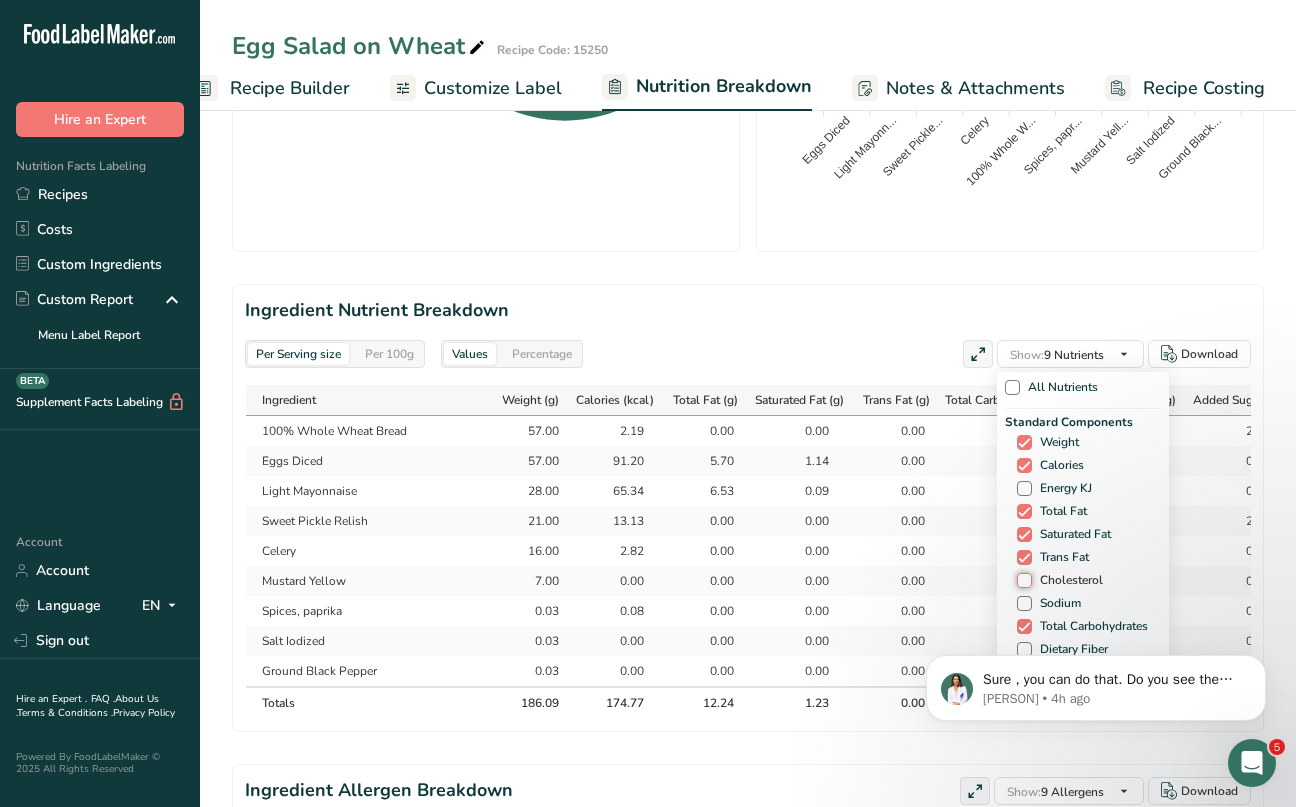 click on "Cholesterol" at bounding box center [1023, 580] 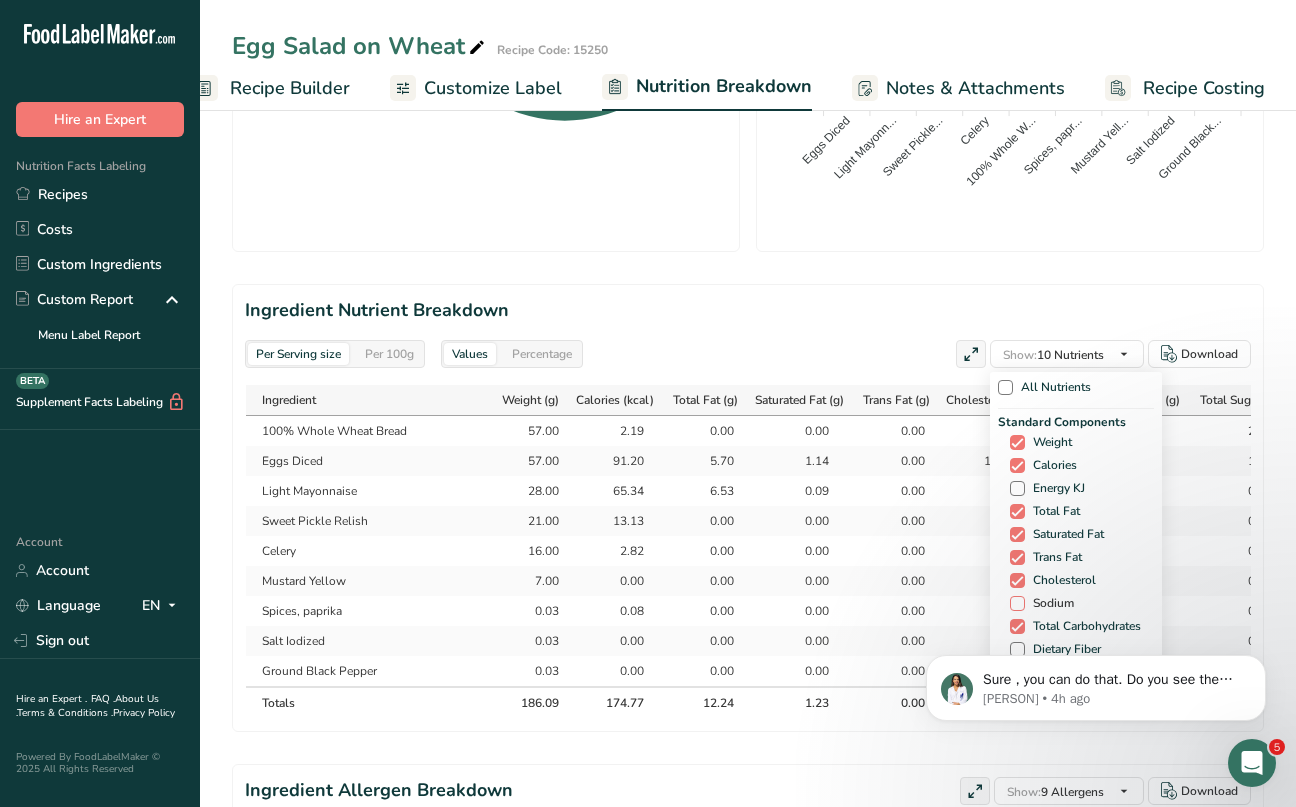 click at bounding box center (1017, 603) 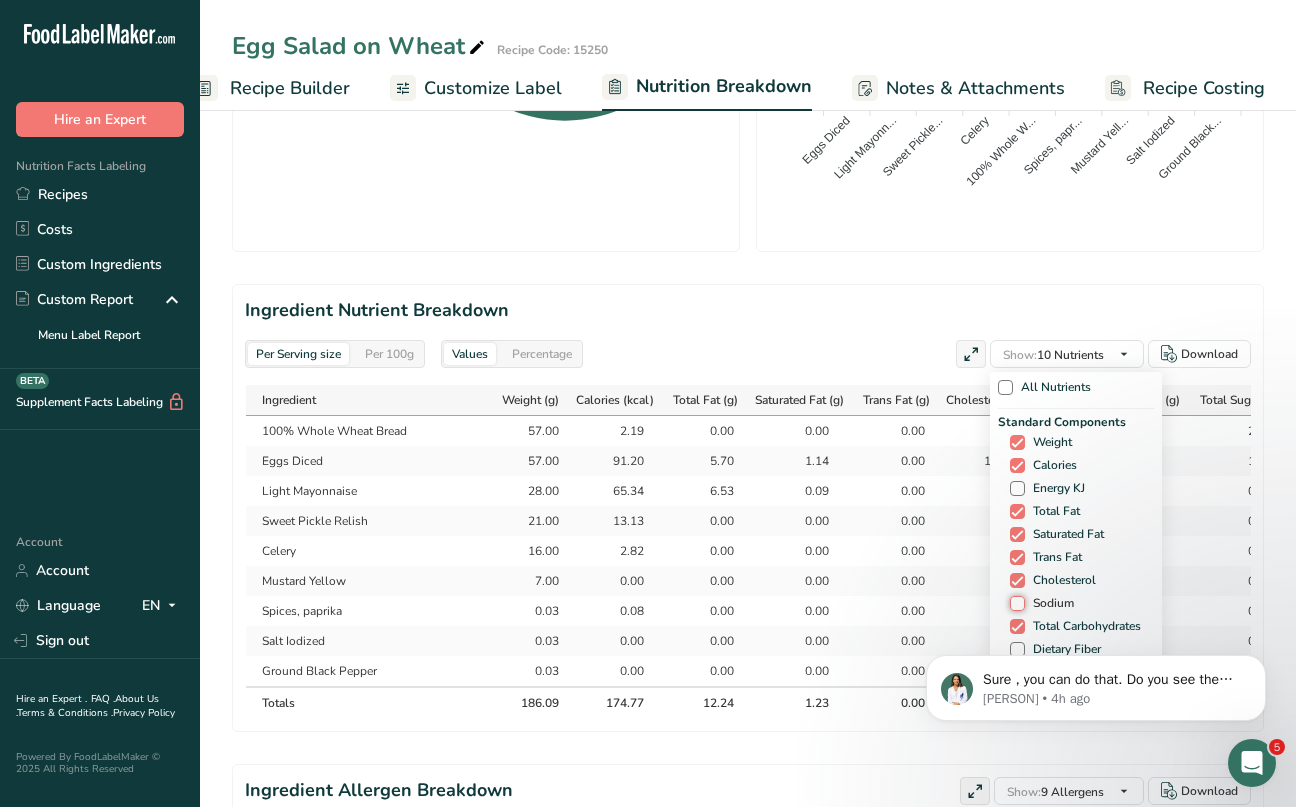 click on "Sodium" at bounding box center (1016, 603) 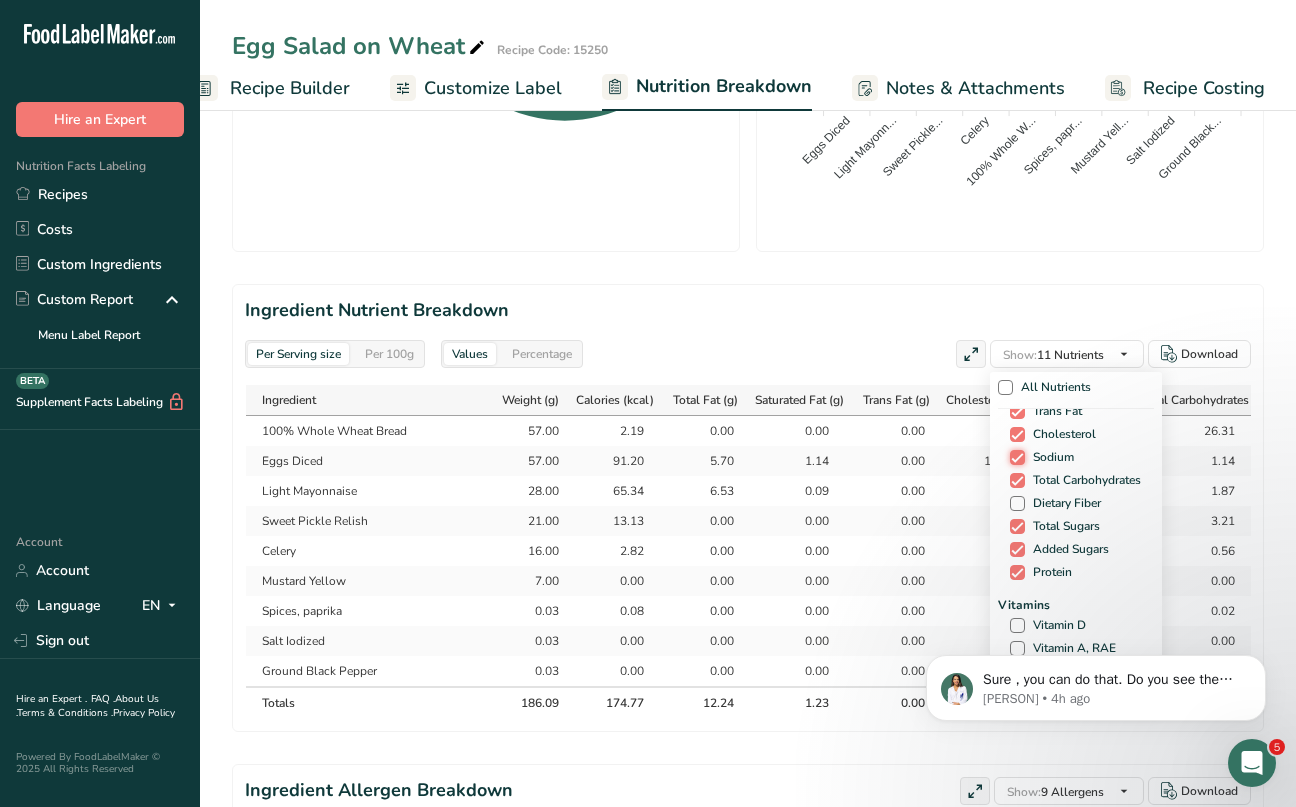 scroll, scrollTop: 149, scrollLeft: 0, axis: vertical 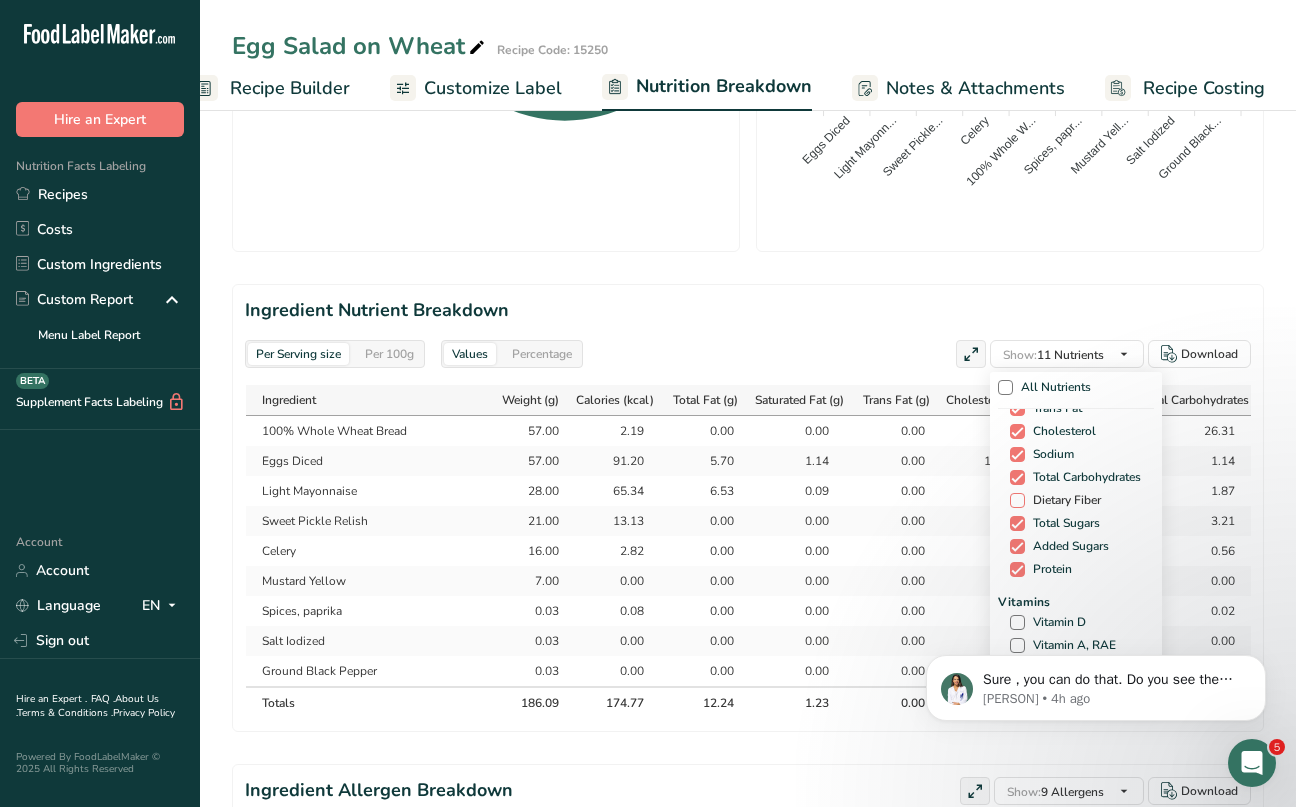 click at bounding box center [1017, 500] 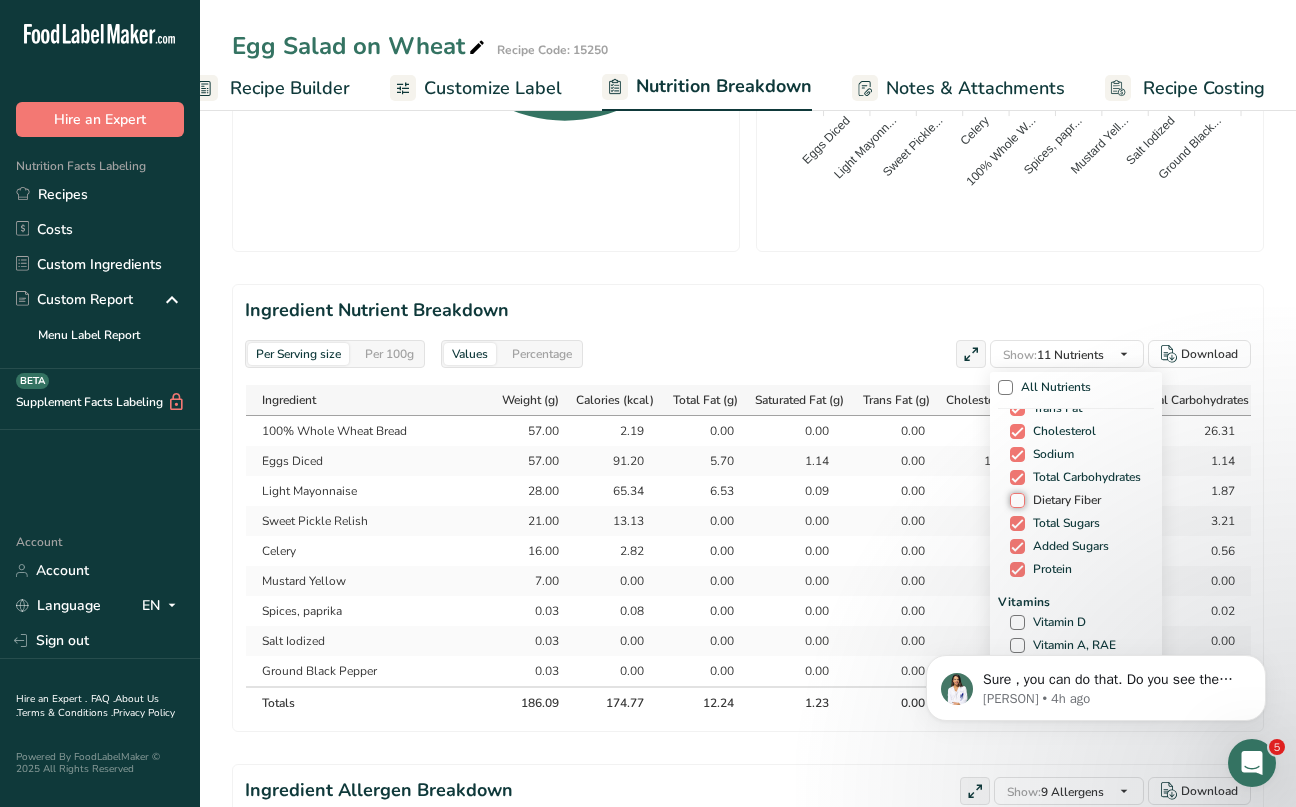 click on "Dietary Fiber" at bounding box center [1016, 500] 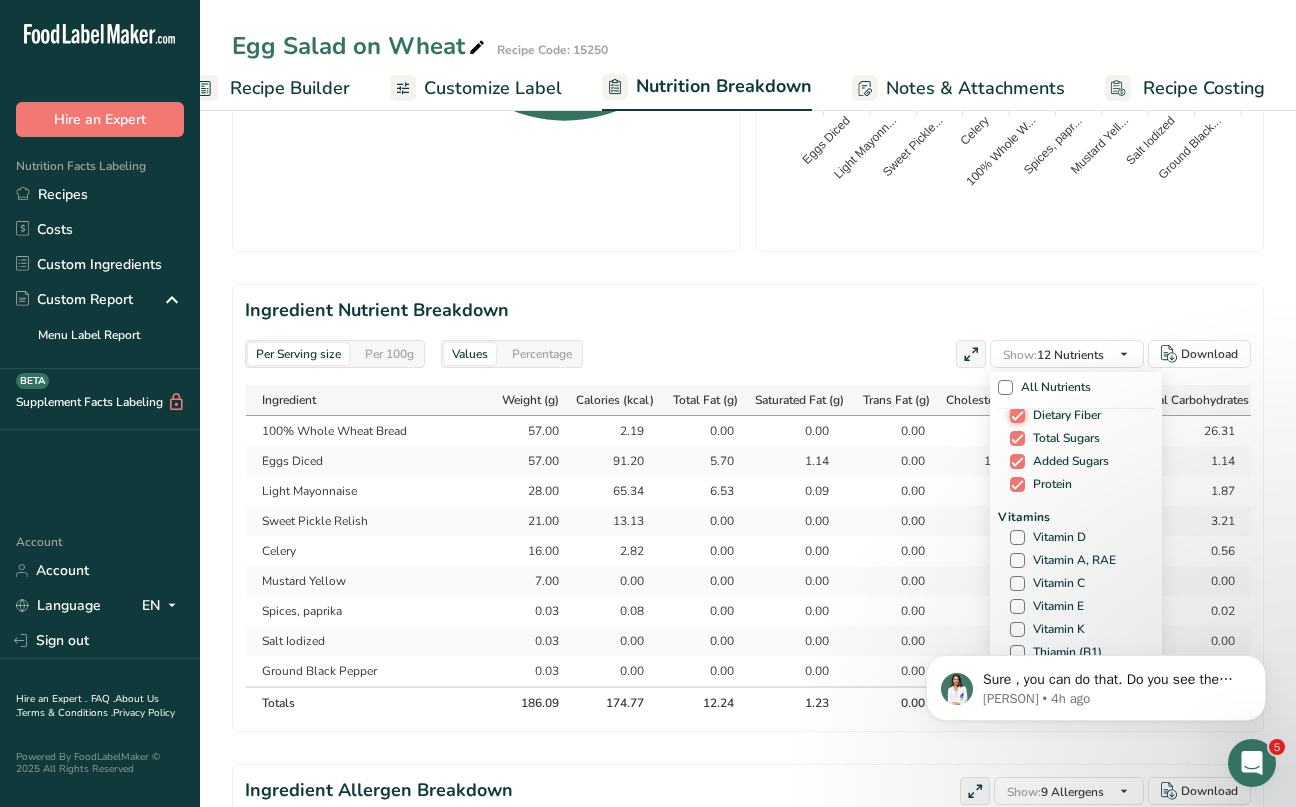 scroll, scrollTop: 254, scrollLeft: 0, axis: vertical 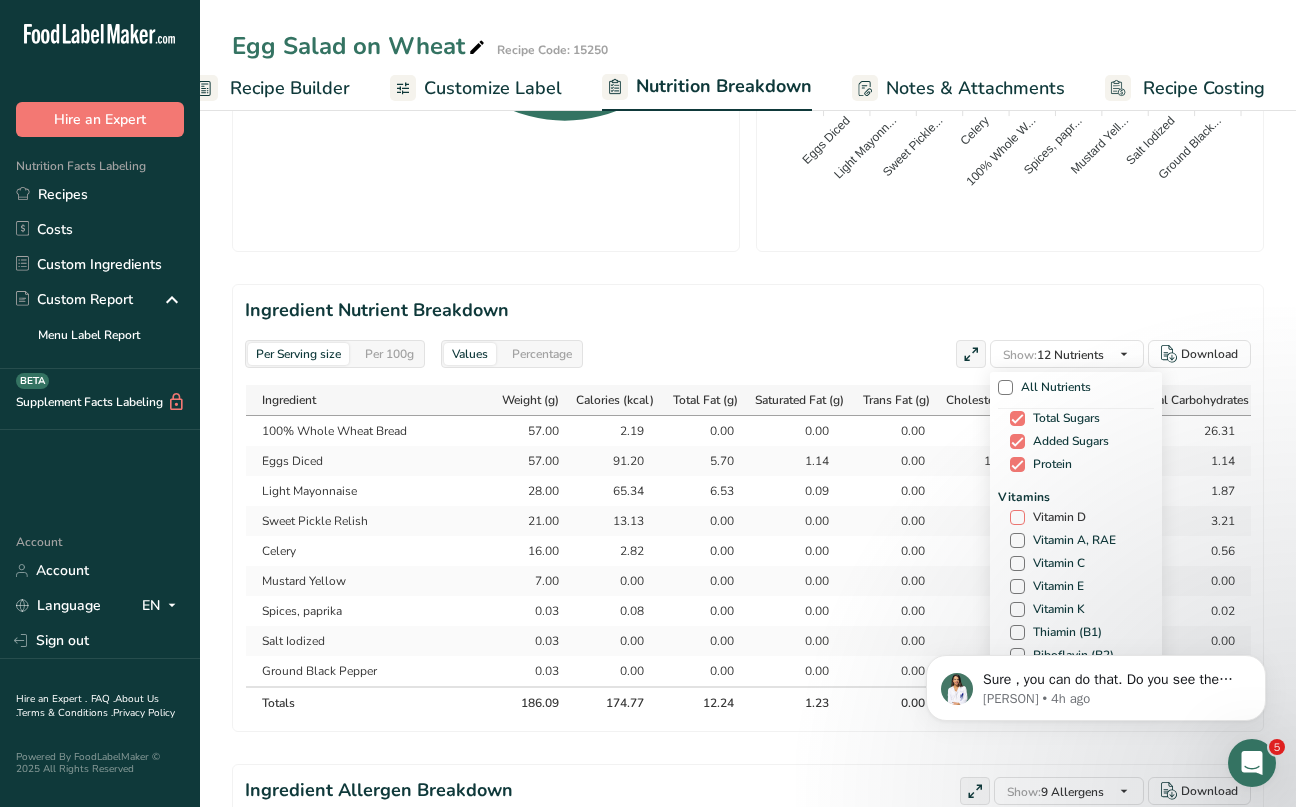 click at bounding box center (1017, 517) 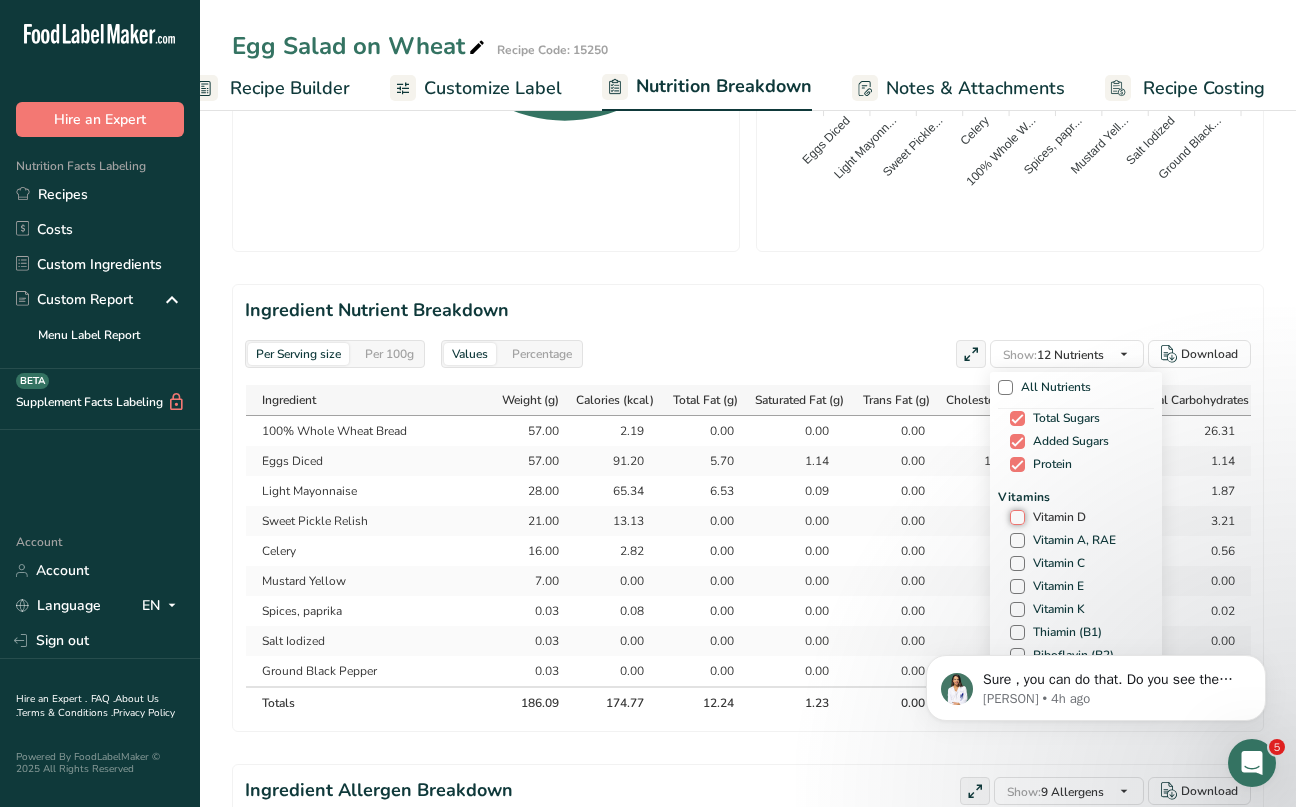 checkbox on "true" 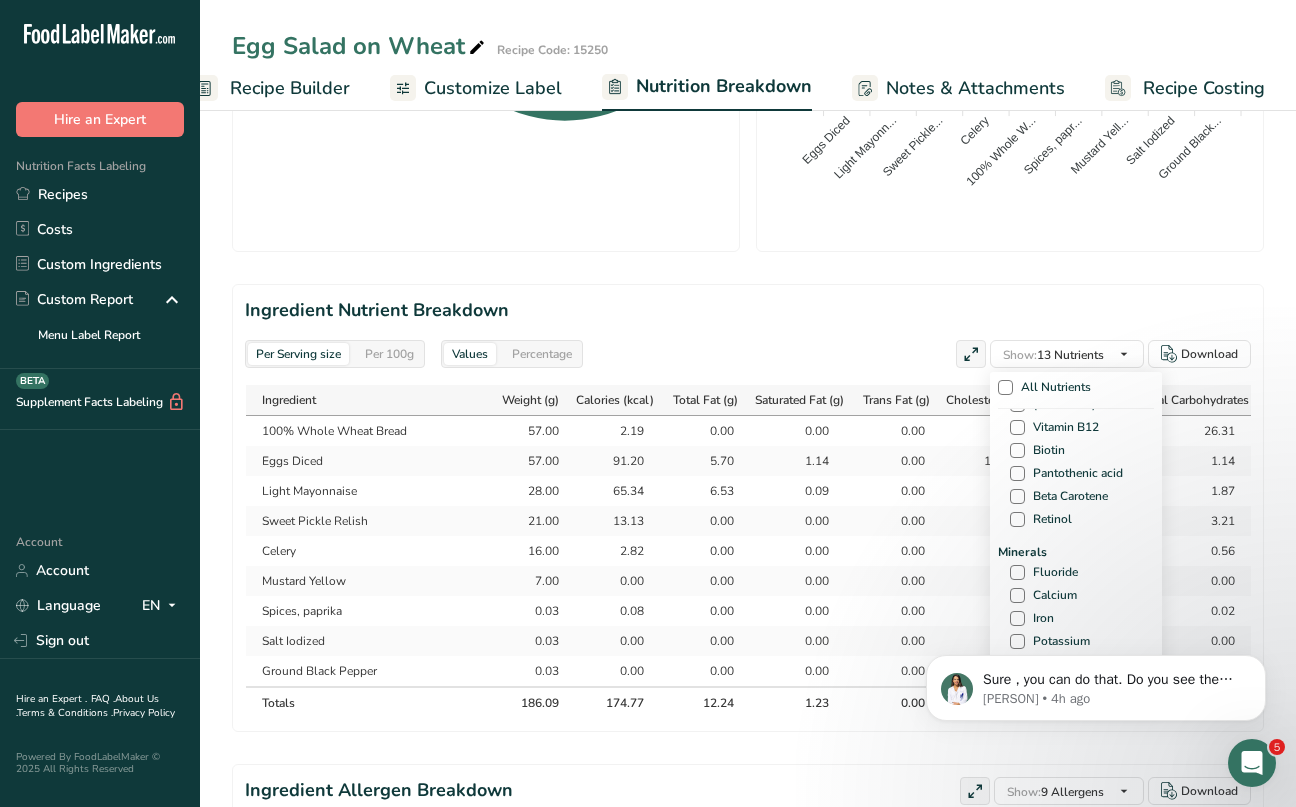 scroll, scrollTop: 608, scrollLeft: 0, axis: vertical 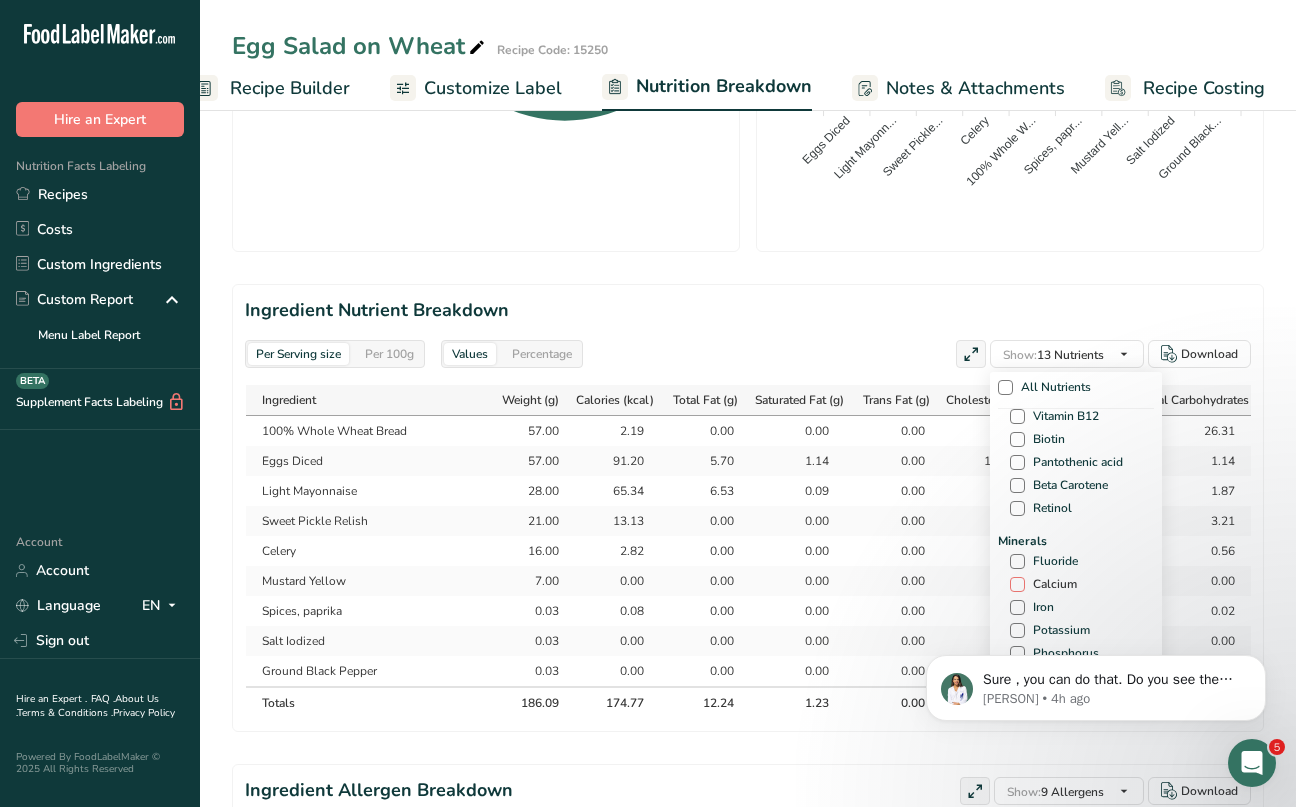 click at bounding box center (1017, 584) 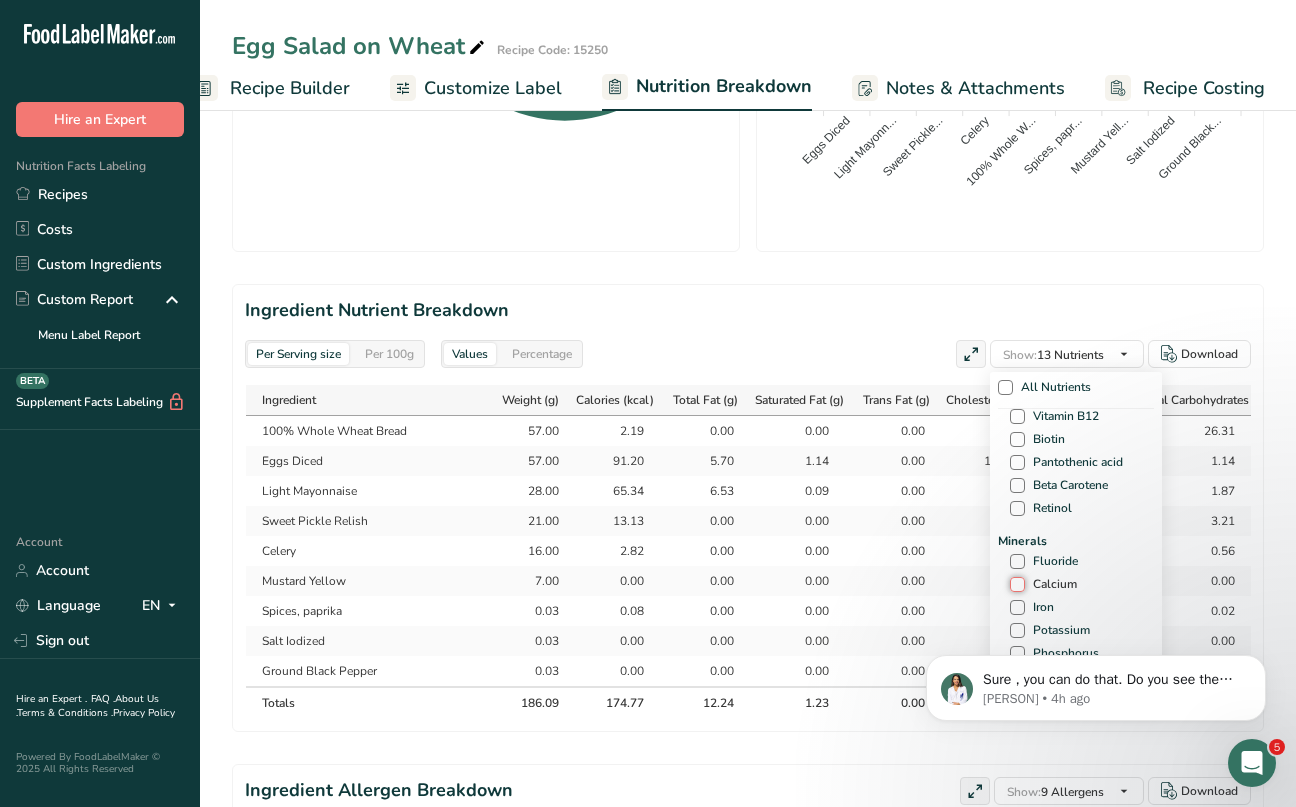 checkbox on "true" 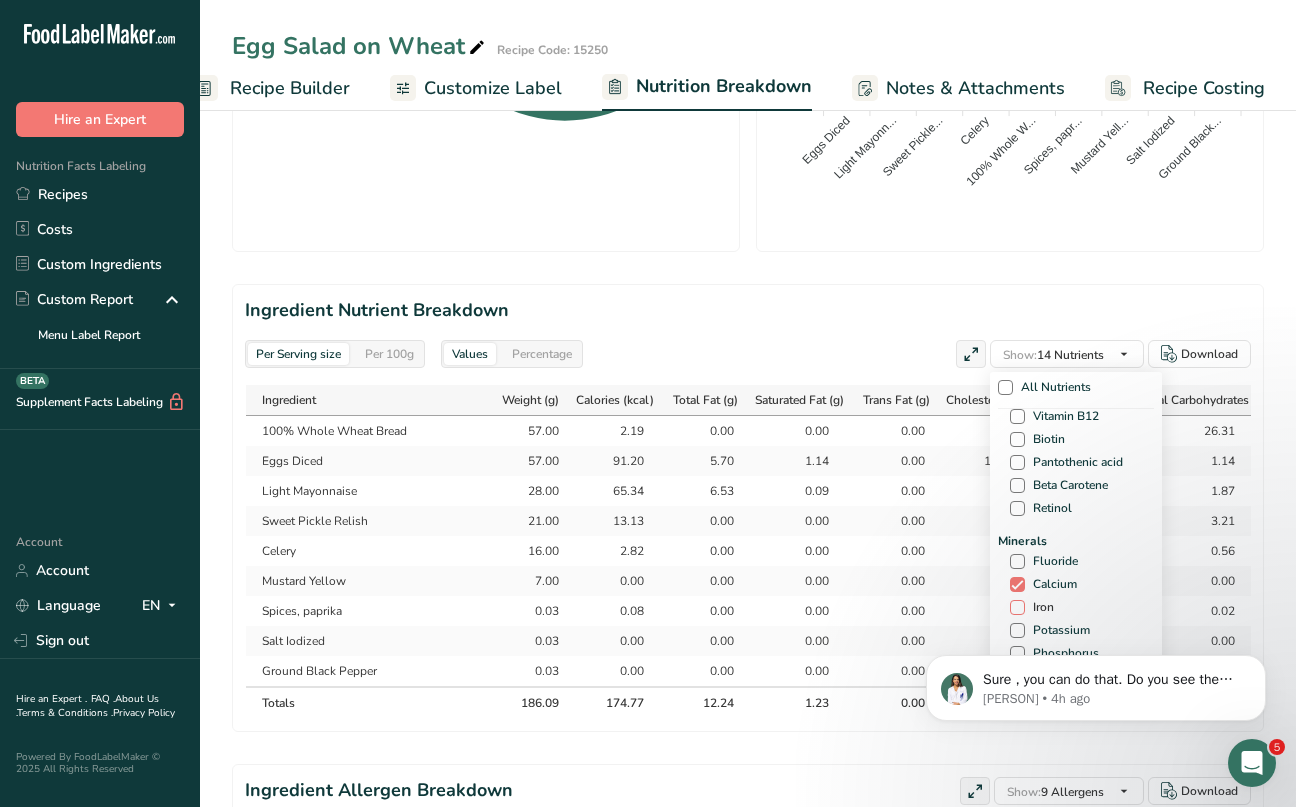 click at bounding box center (1017, 607) 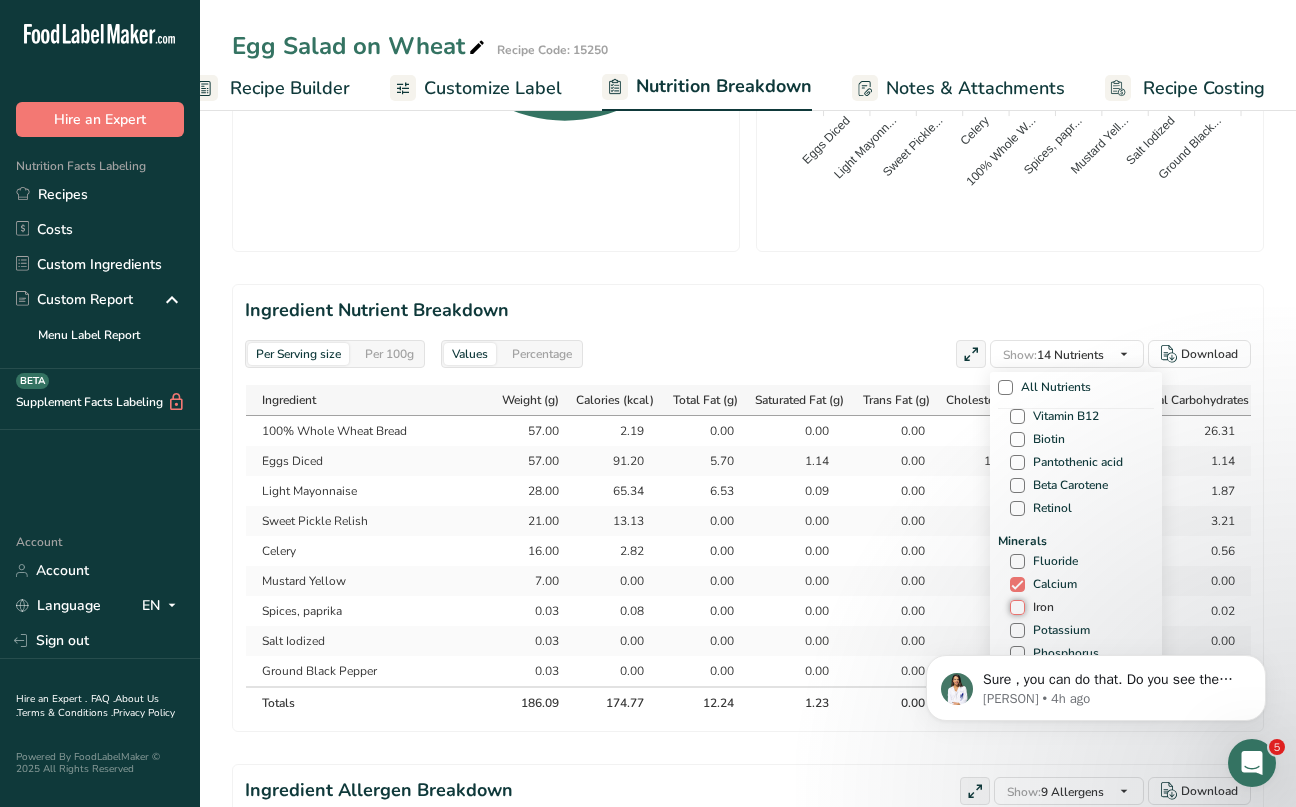 click on "Iron" at bounding box center (1016, 607) 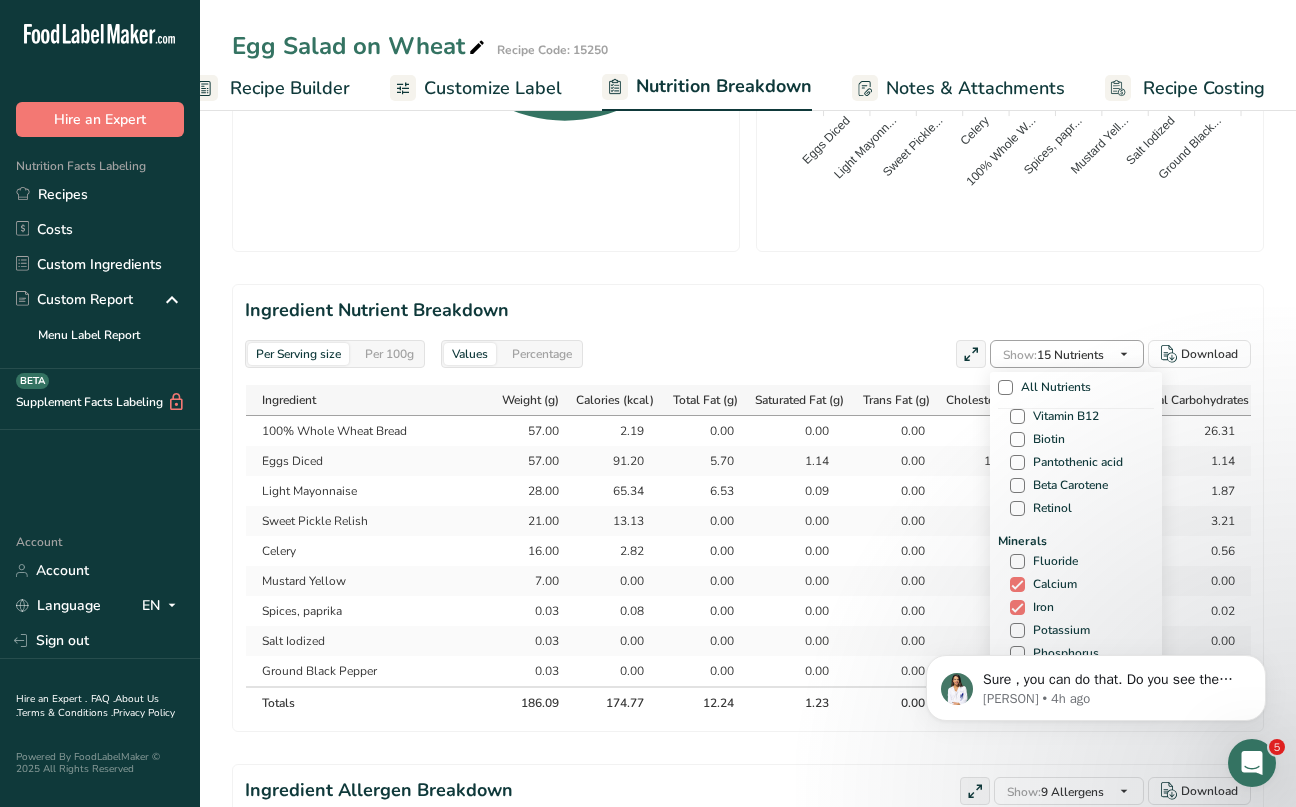 click on "Show:
15 Nutrients" at bounding box center [1053, 355] 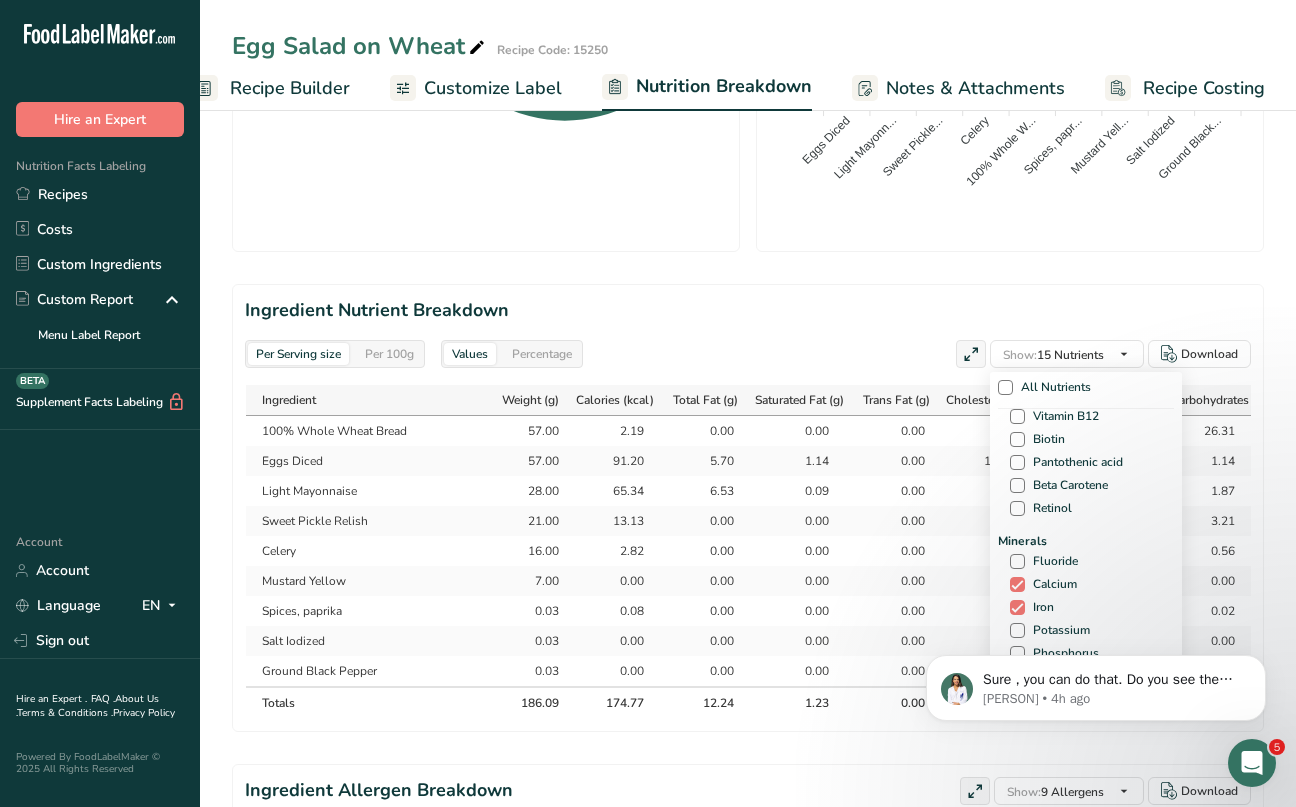 click on "Sure , you can do that. Do you see the download button in the recipe builder page where you created the label? [PERSON] • 4h ago" at bounding box center [1096, 683] 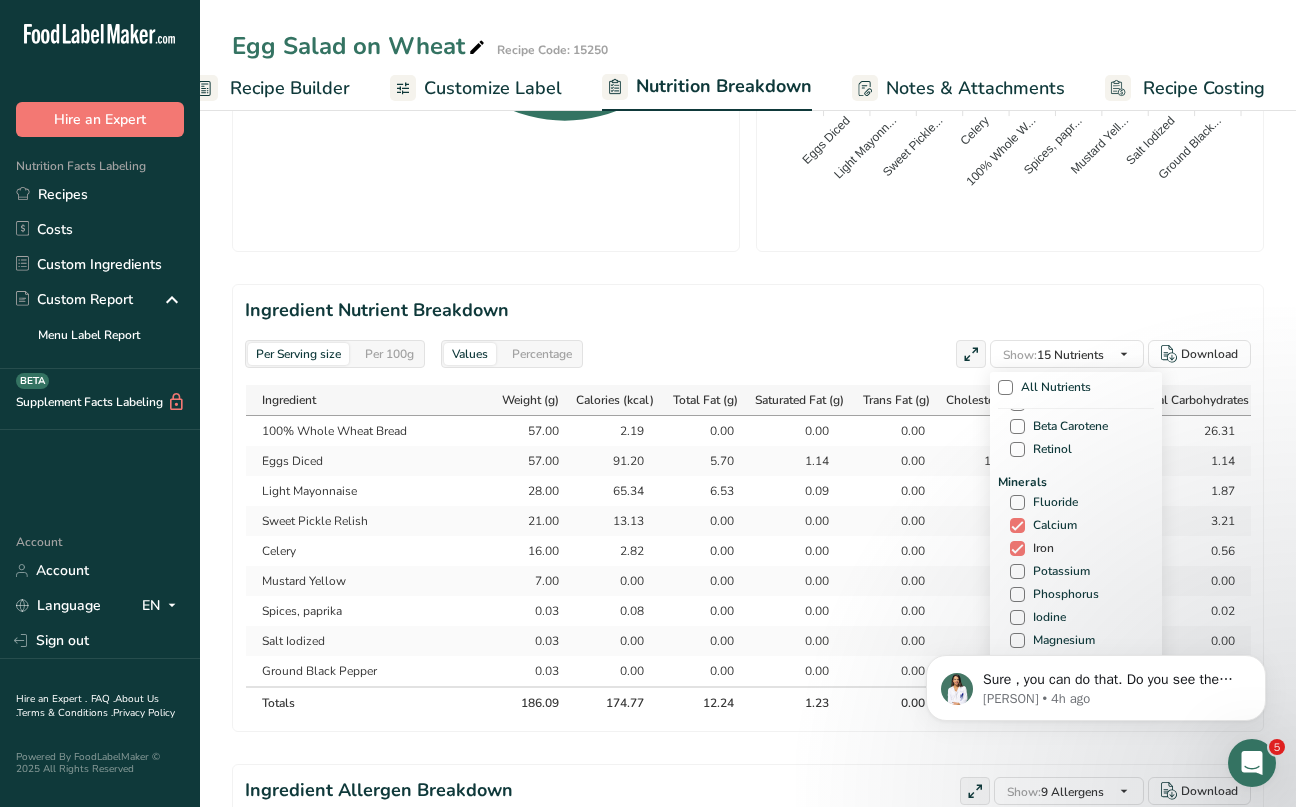 scroll, scrollTop: 669, scrollLeft: 0, axis: vertical 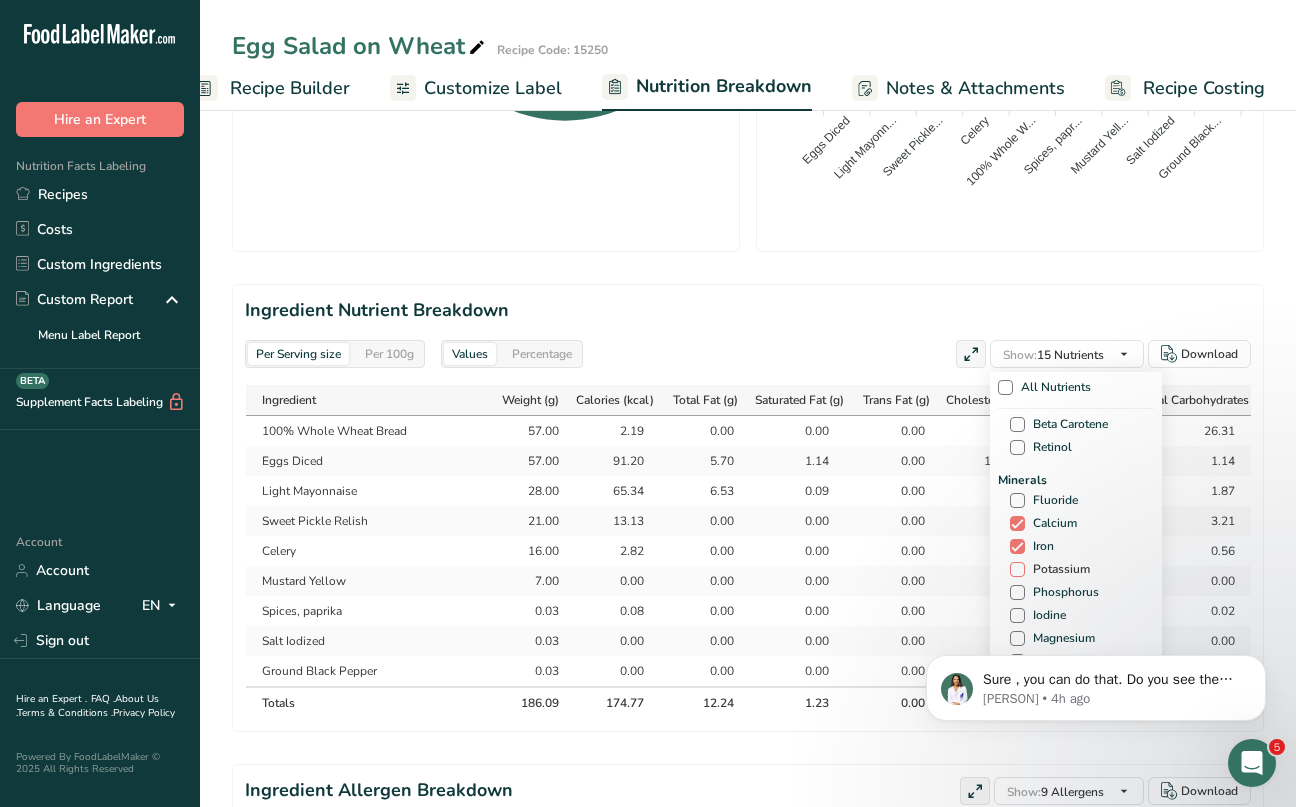 click at bounding box center [1017, 569] 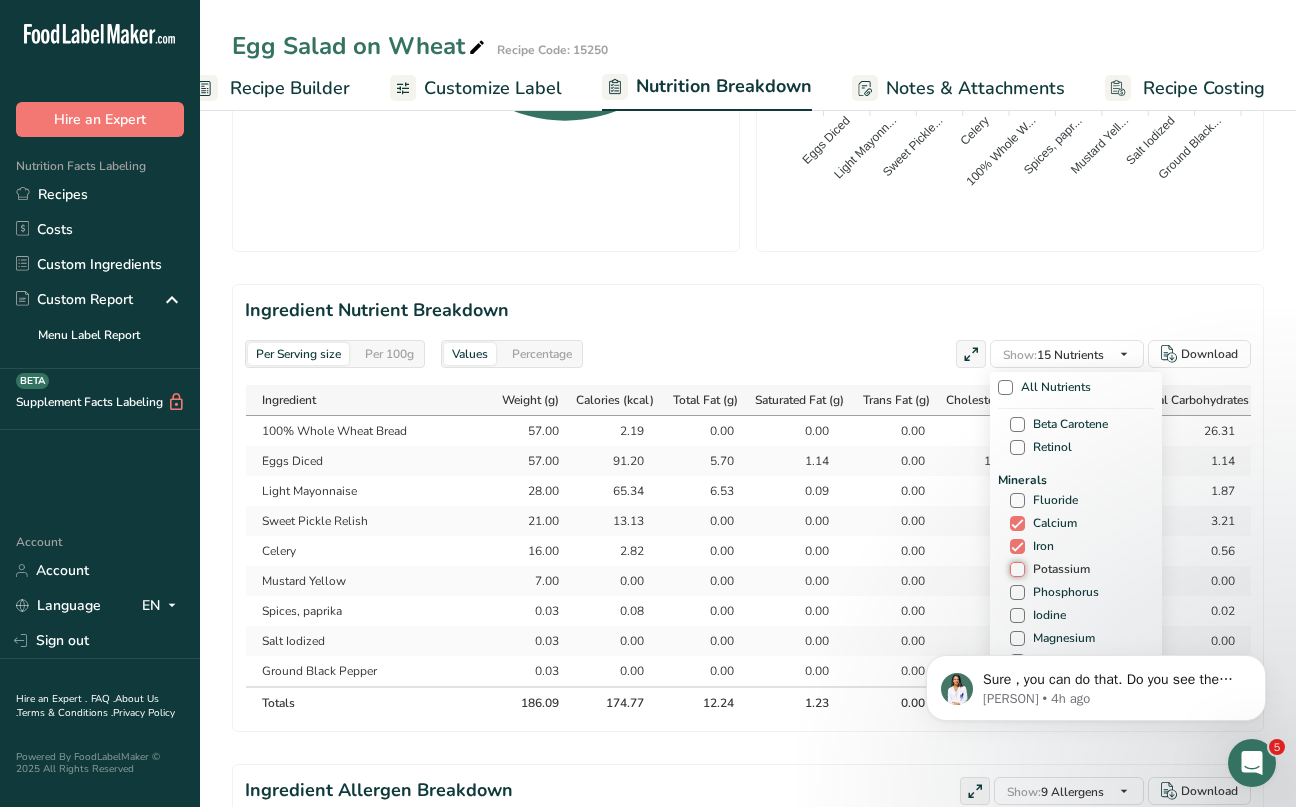 click on "Potassium" at bounding box center (1016, 569) 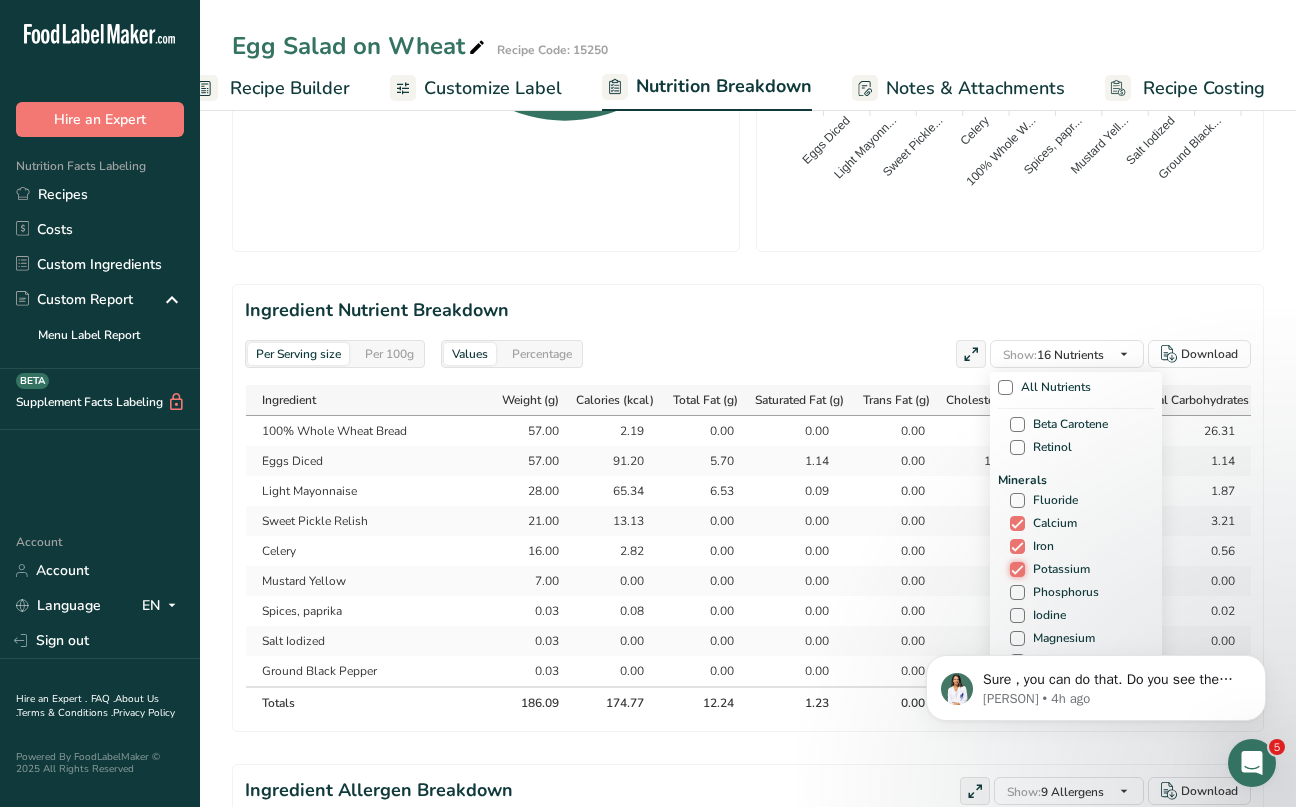 scroll, scrollTop: 636, scrollLeft: 0, axis: vertical 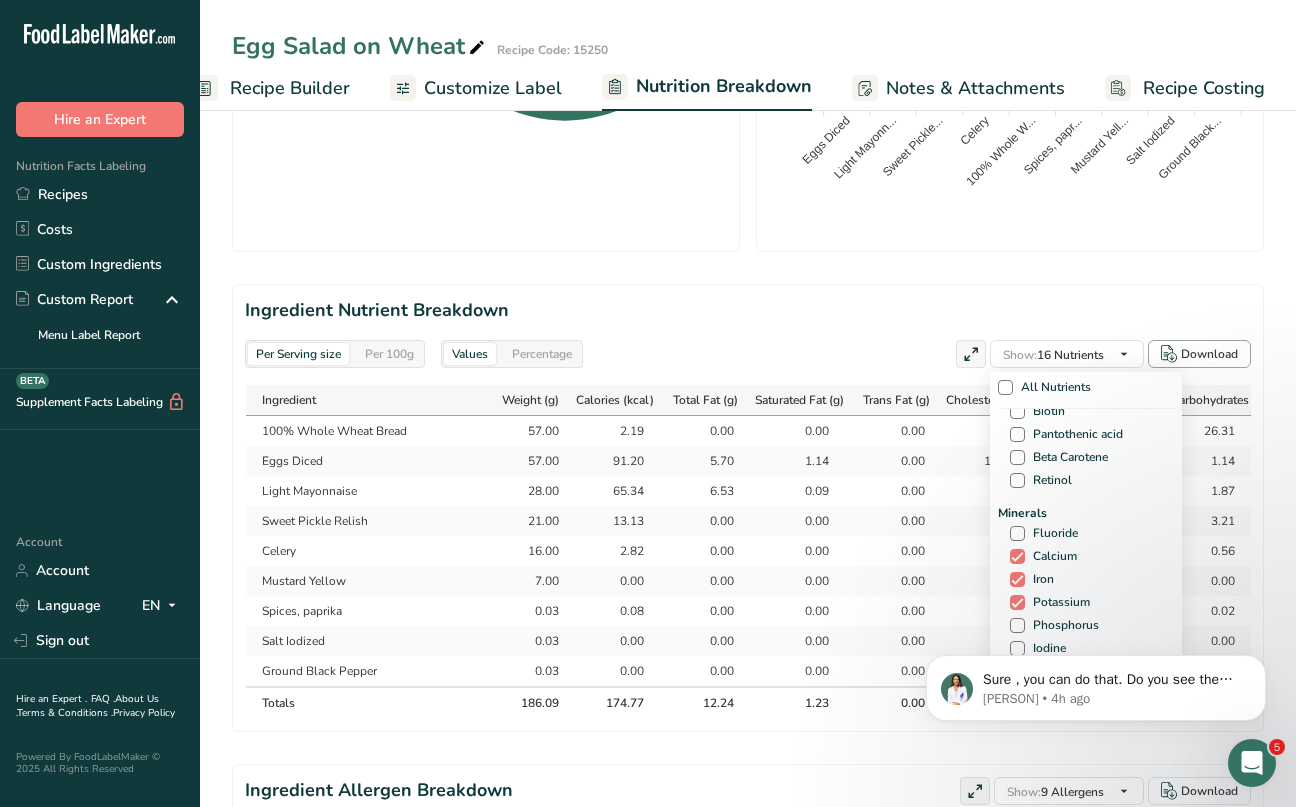 click on "Download" at bounding box center [1209, 354] 